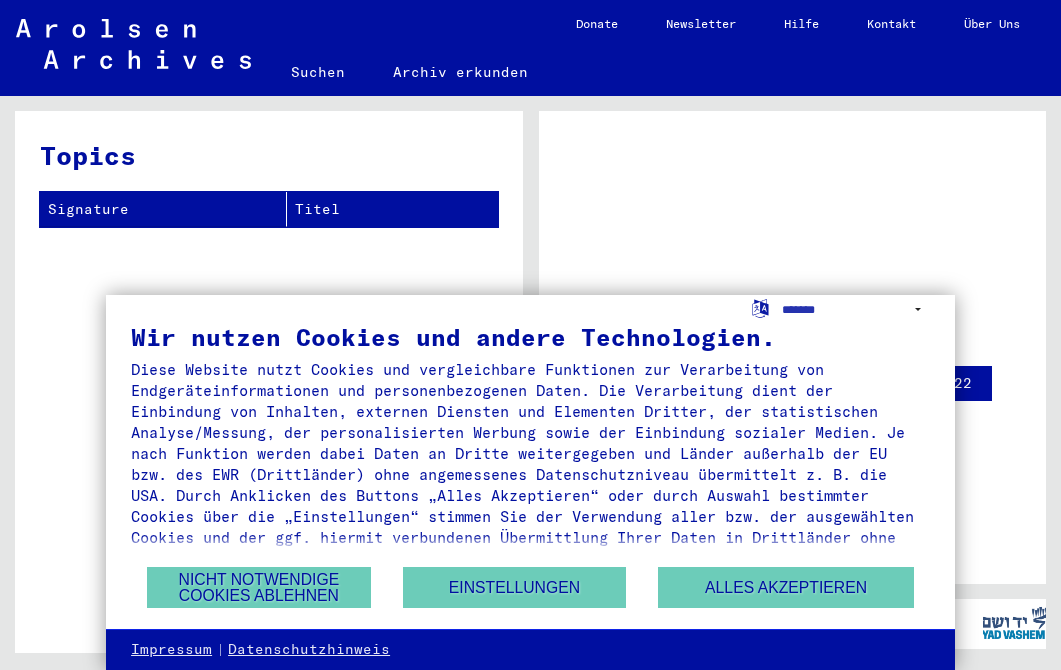 scroll, scrollTop: 0, scrollLeft: 0, axis: both 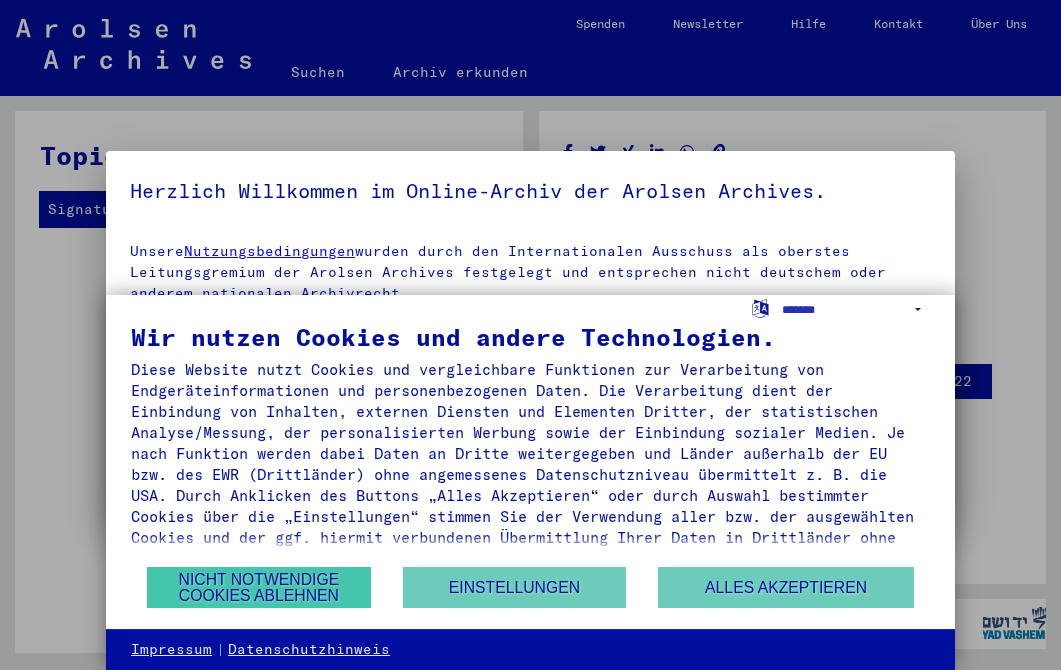 click on "Nicht notwendige Cookies ablehnen" at bounding box center [259, 587] 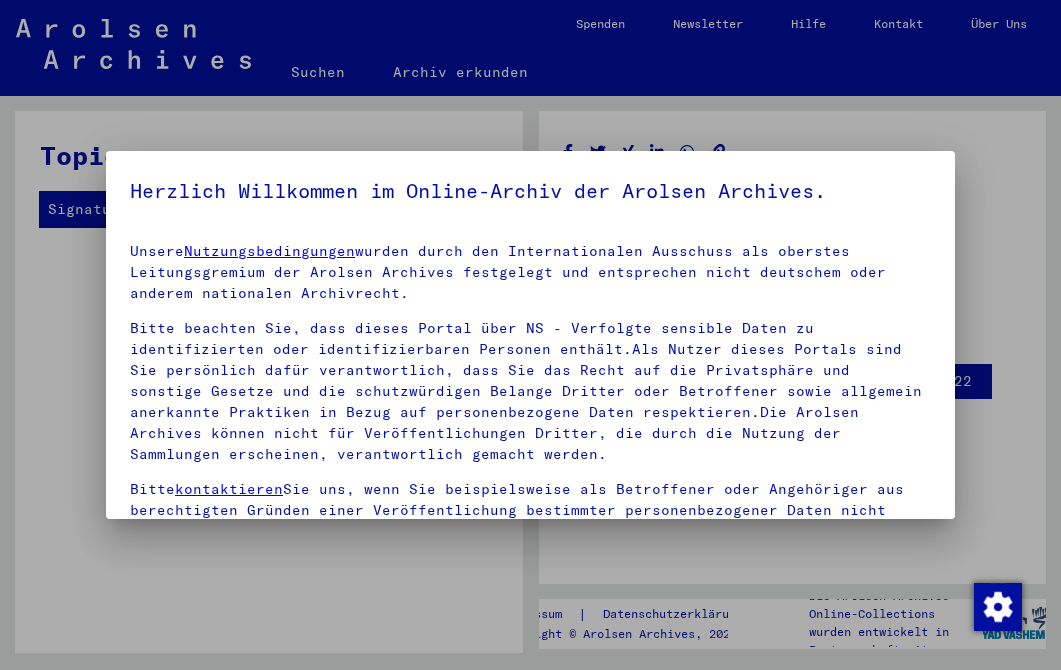scroll, scrollTop: 0, scrollLeft: 0, axis: both 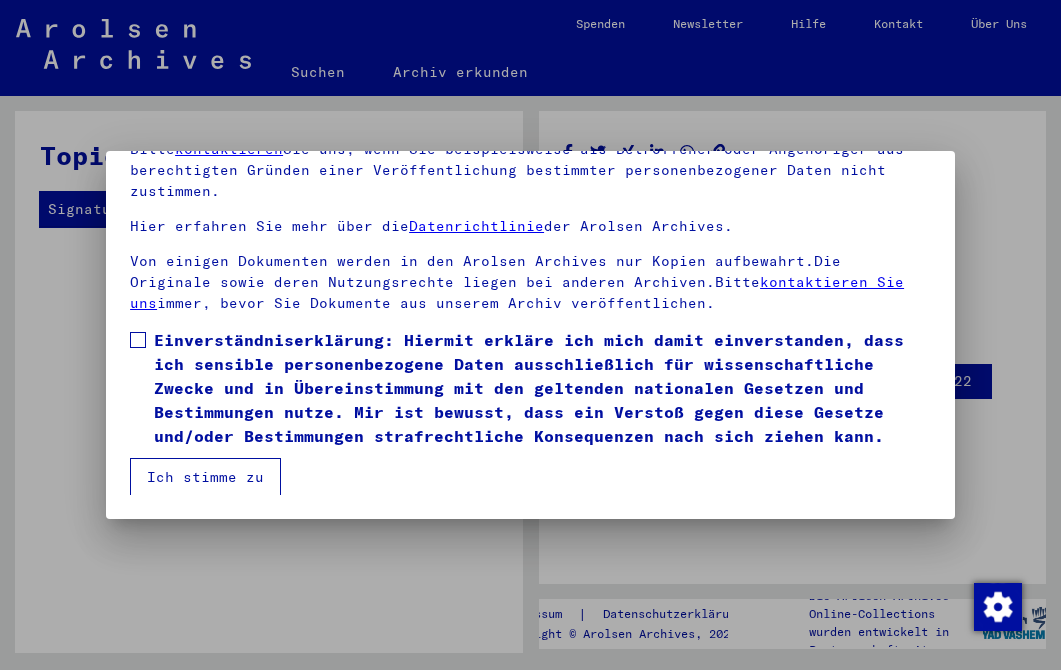 click at bounding box center (138, 340) 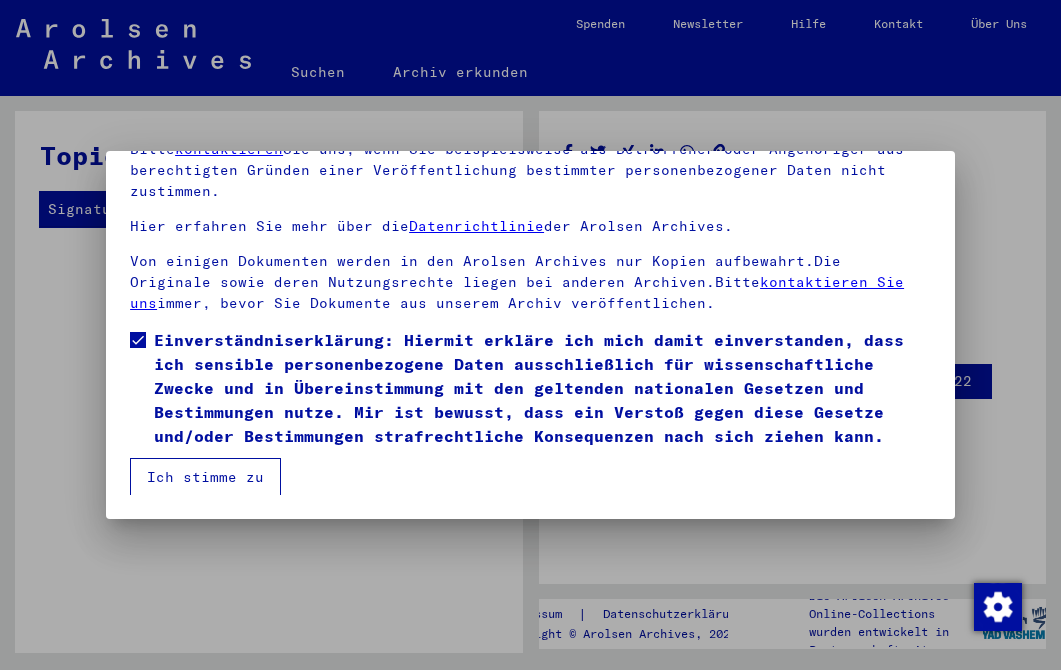 click on "Ich stimme zu" at bounding box center [205, 477] 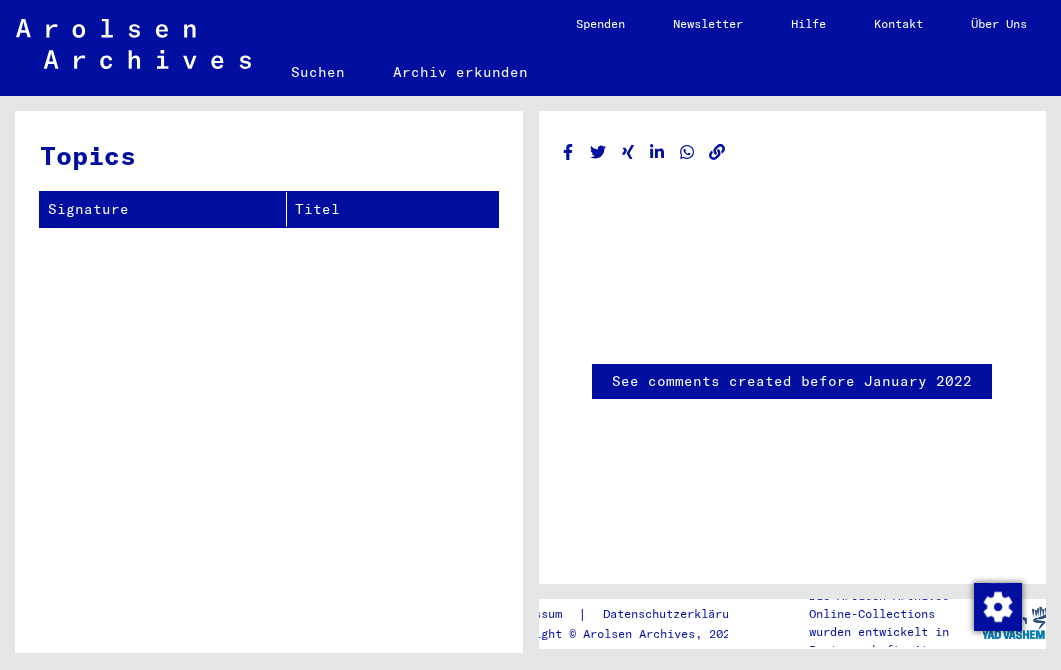 scroll, scrollTop: 0, scrollLeft: 0, axis: both 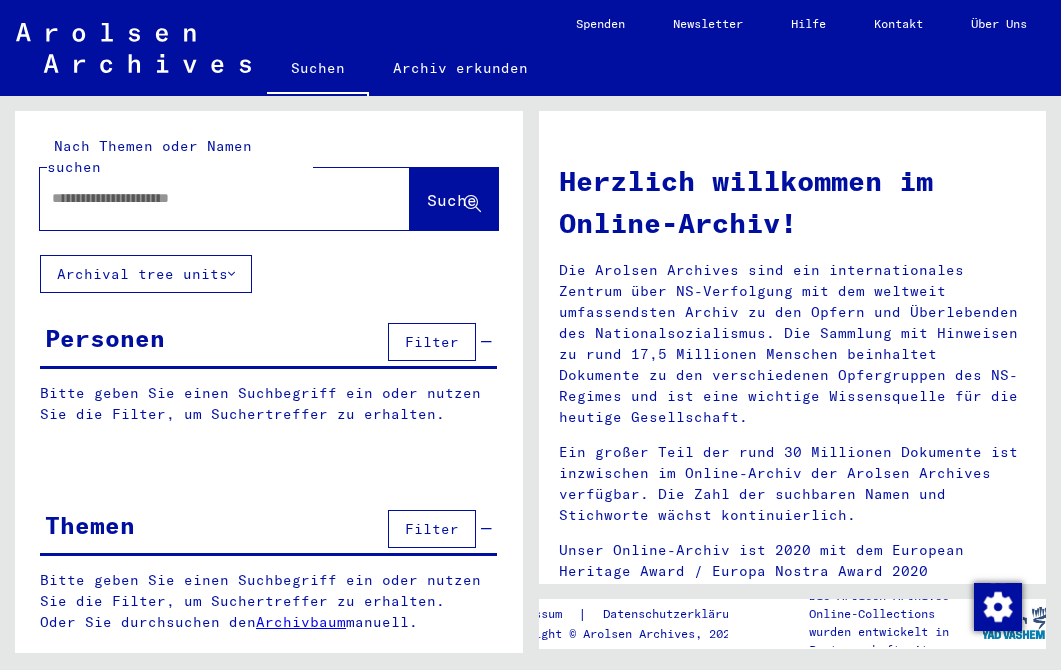 click at bounding box center (201, 198) 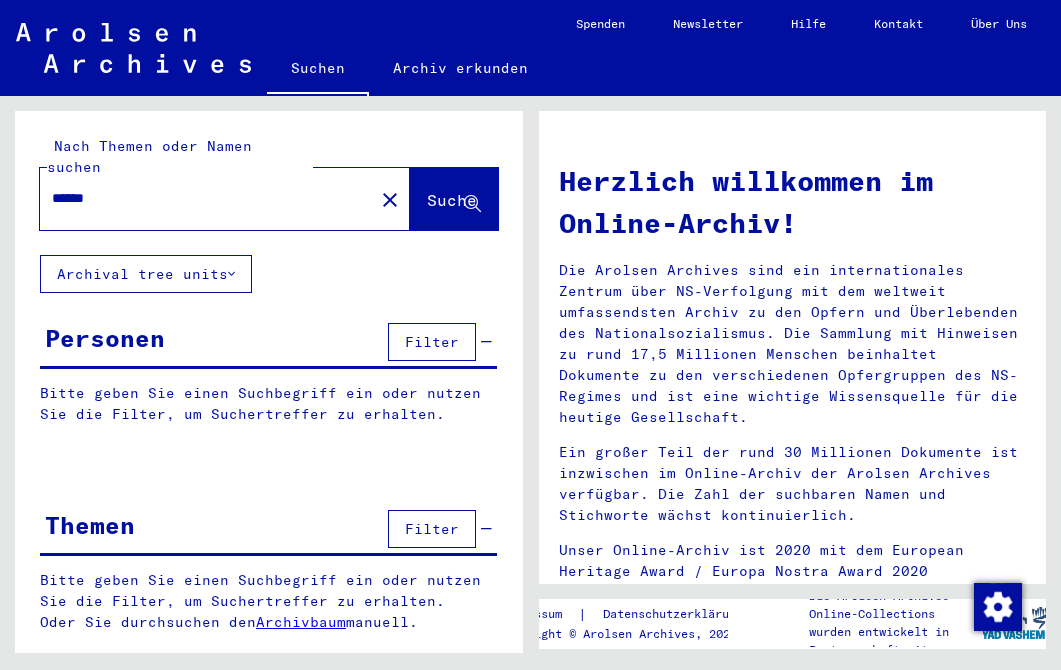 type on "******" 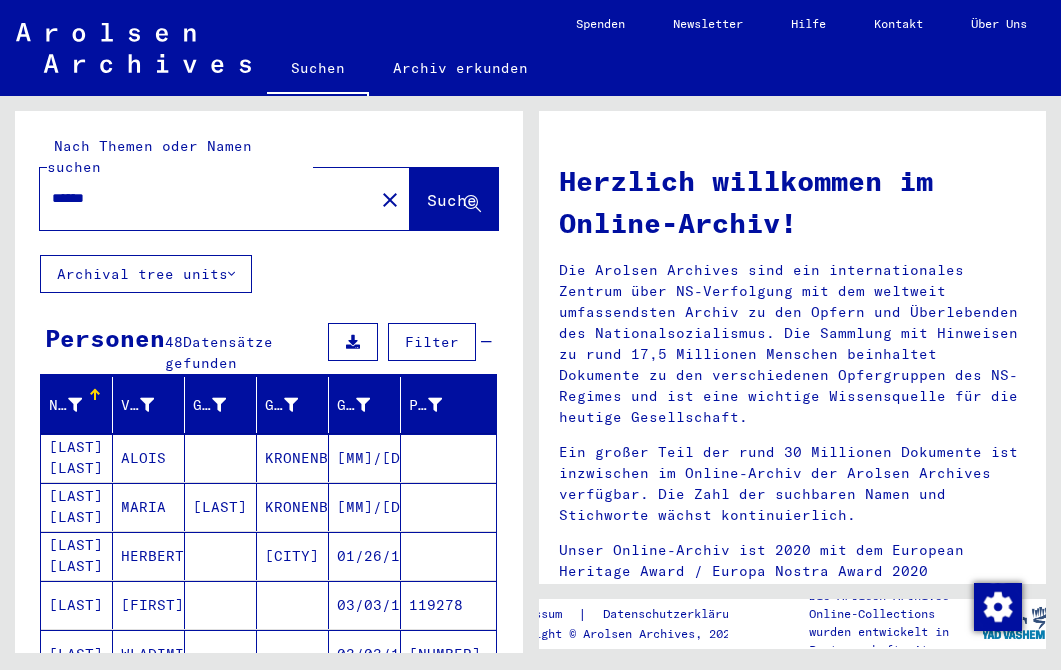 scroll, scrollTop: 0, scrollLeft: 0, axis: both 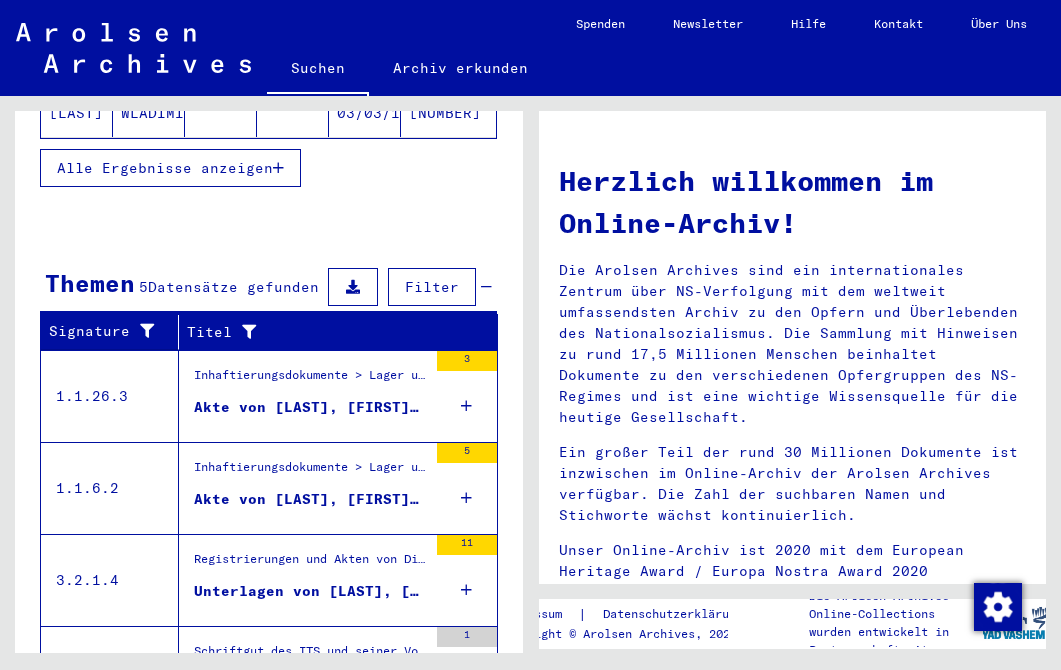 click on "Akte von [LAST], [FIRST], geboren am [MM].[DD].[YYYY]" at bounding box center (310, 407) 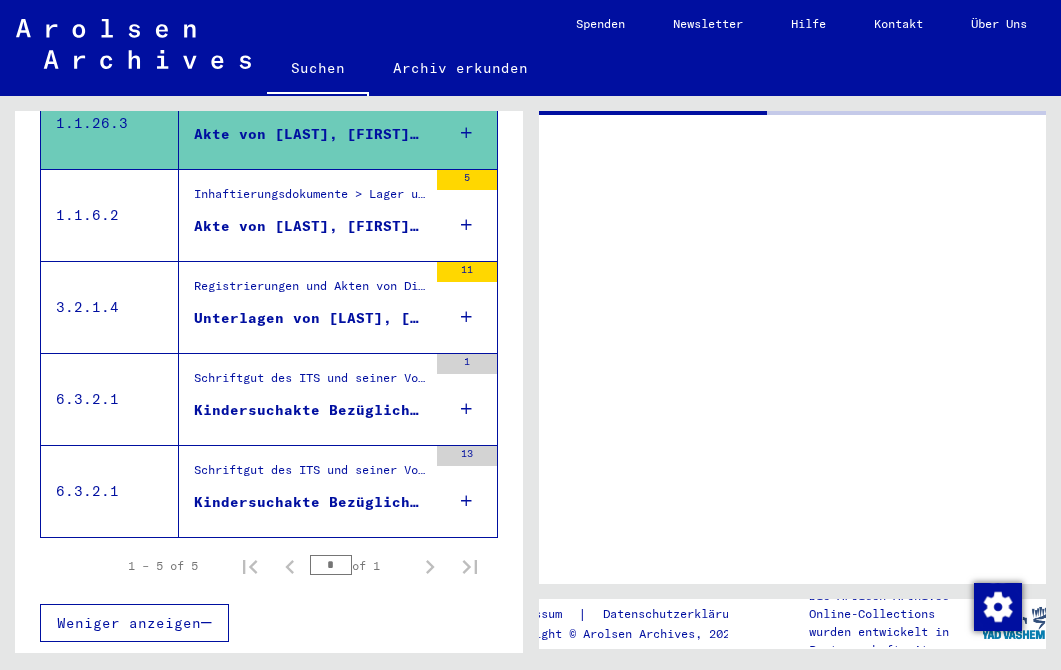 scroll, scrollTop: 432, scrollLeft: 0, axis: vertical 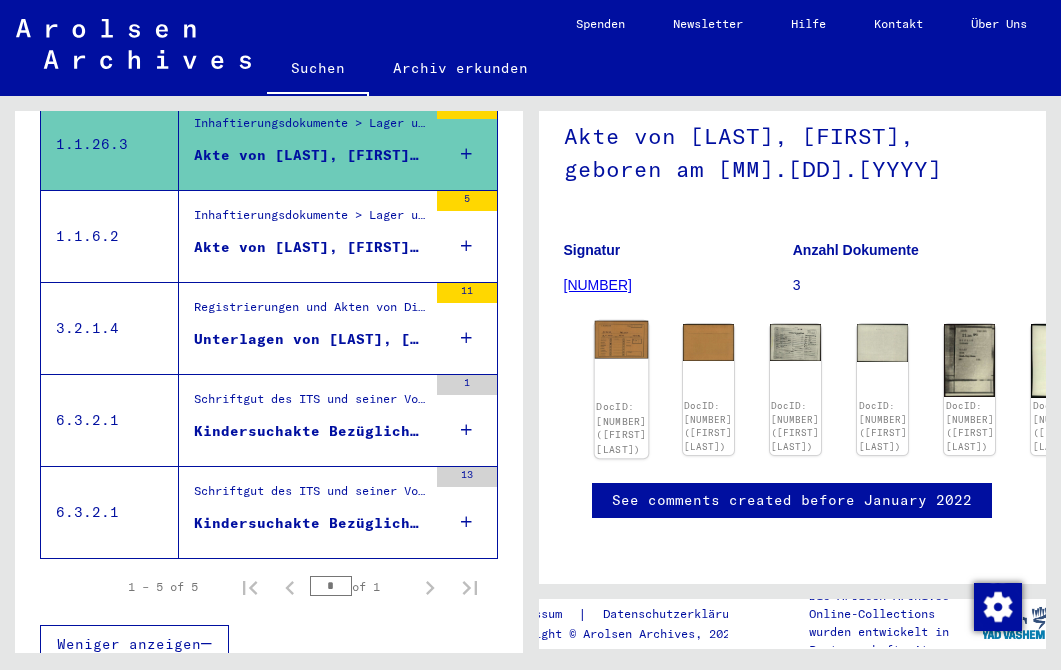 click on "DocID: [NUMBER] ([FIRST] [LAST])" 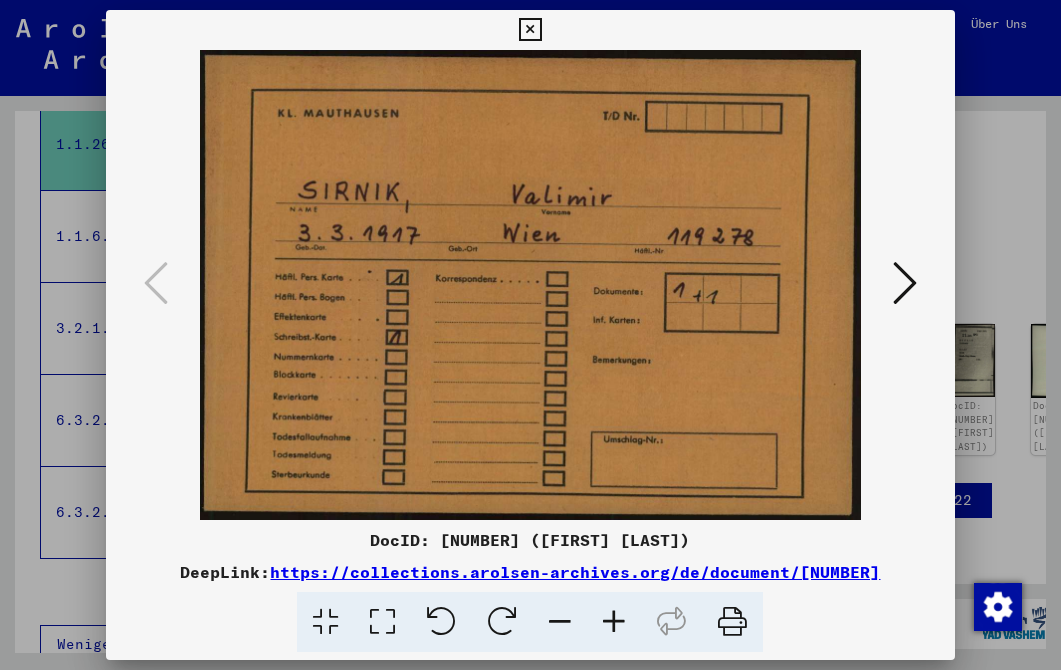 type 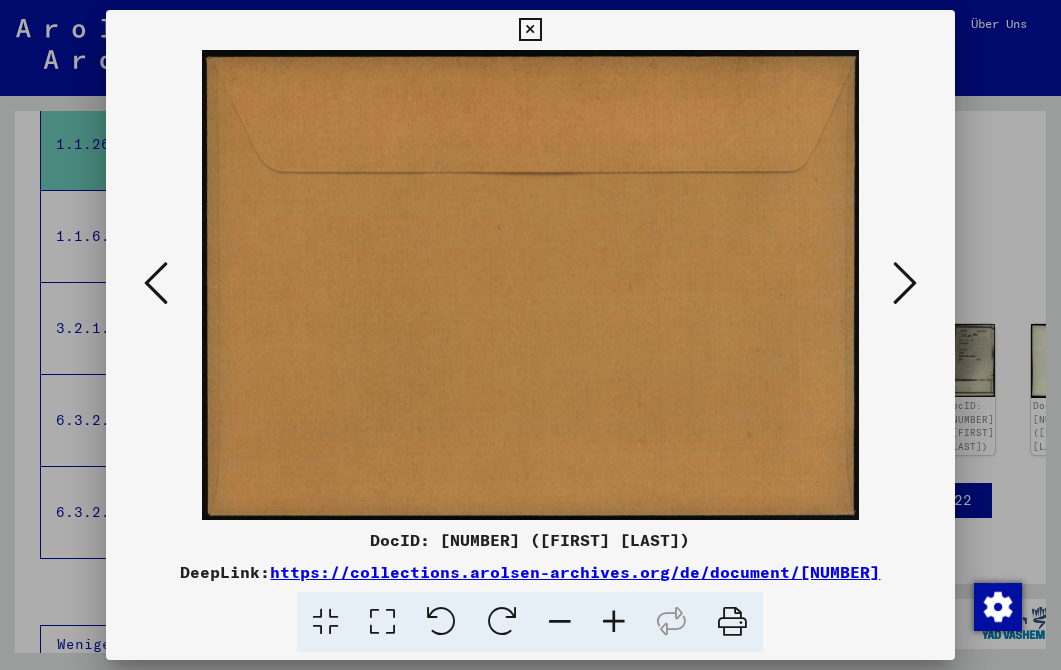 click at bounding box center [905, 284] 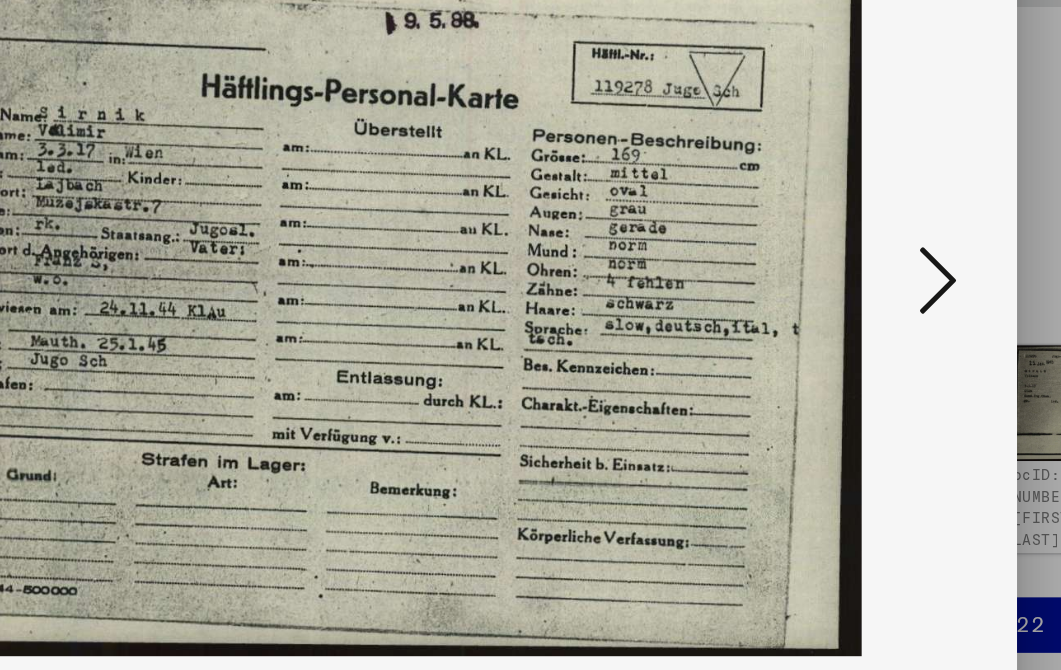 click at bounding box center (905, 283) 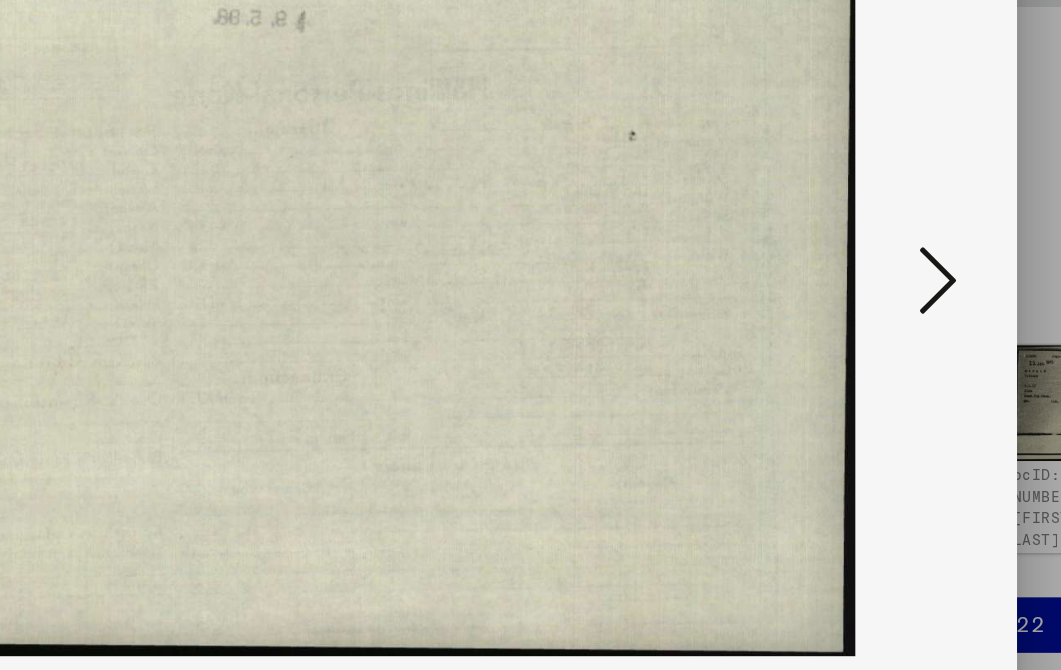 click at bounding box center (905, 283) 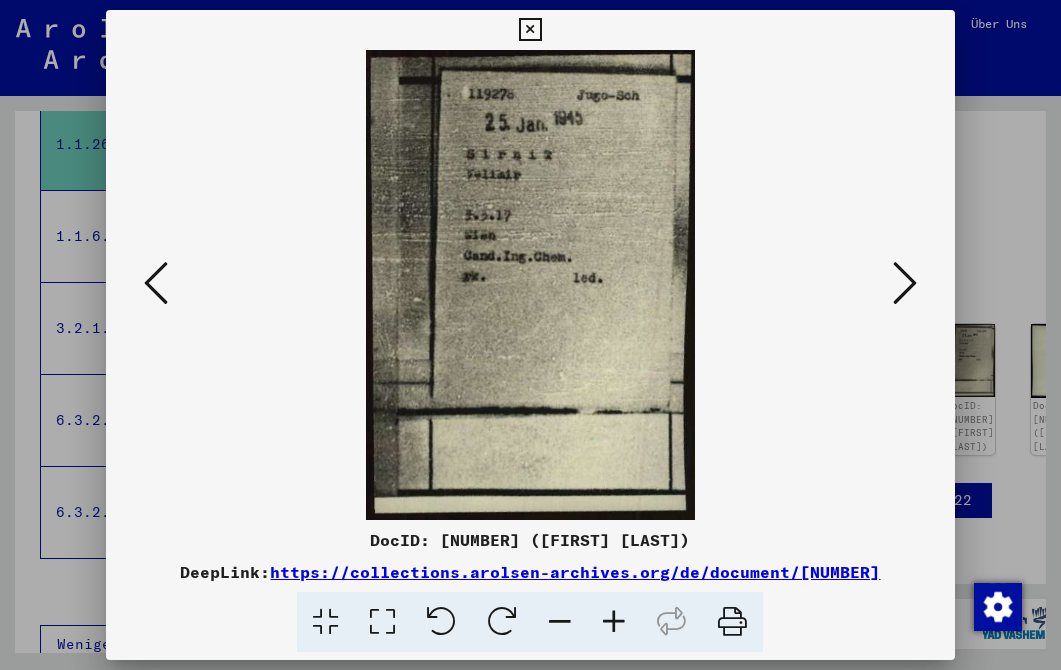 click at bounding box center (905, 283) 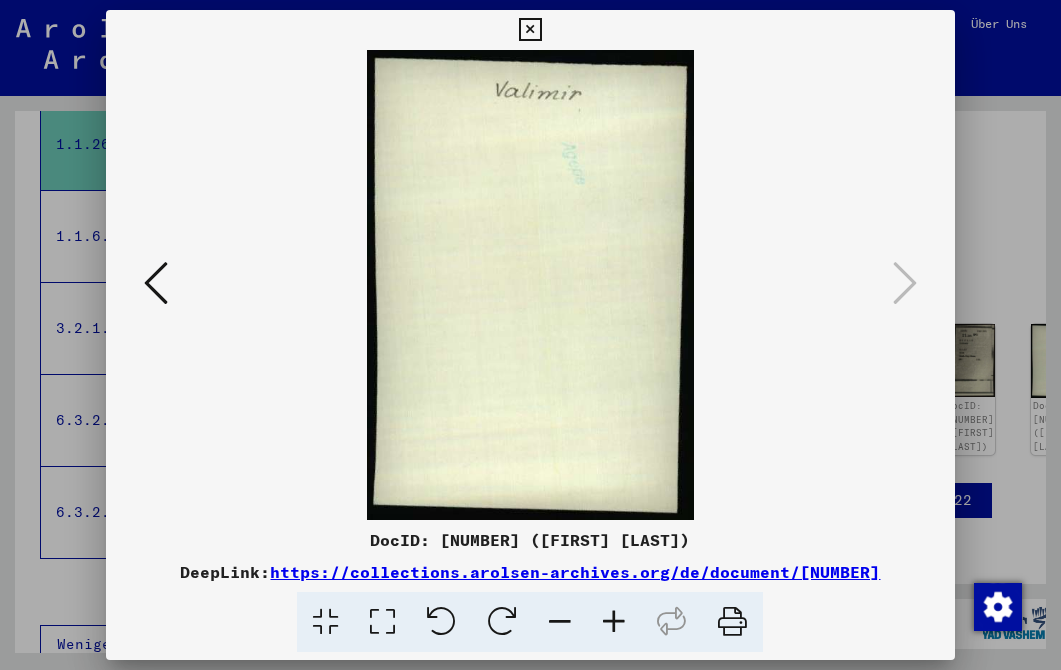 click at bounding box center (530, 30) 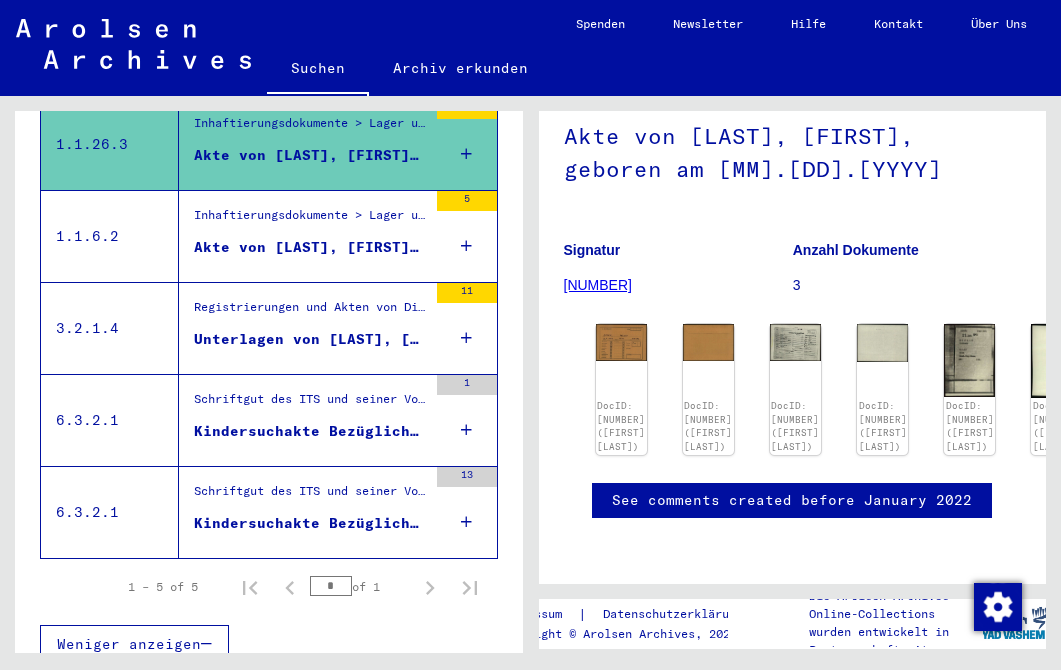 scroll, scrollTop: 878, scrollLeft: 0, axis: vertical 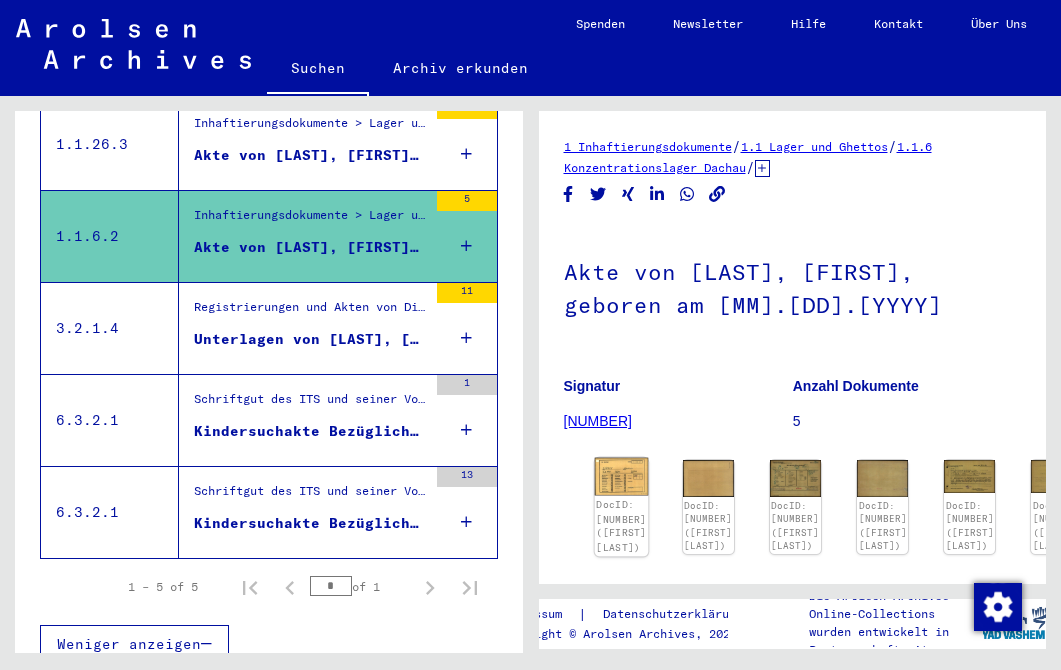 click 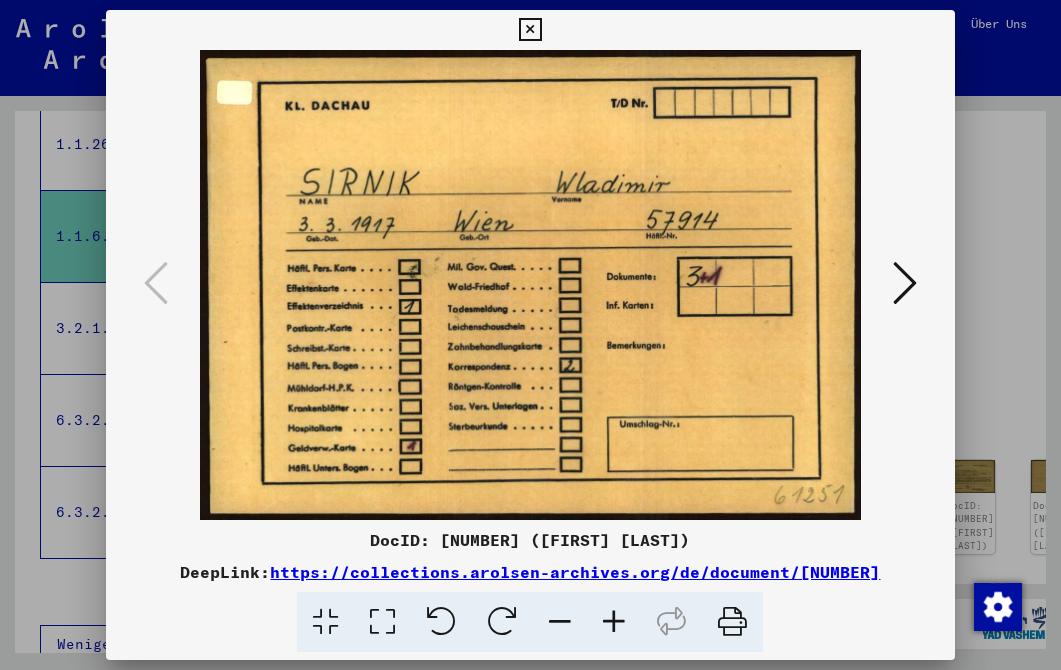 type 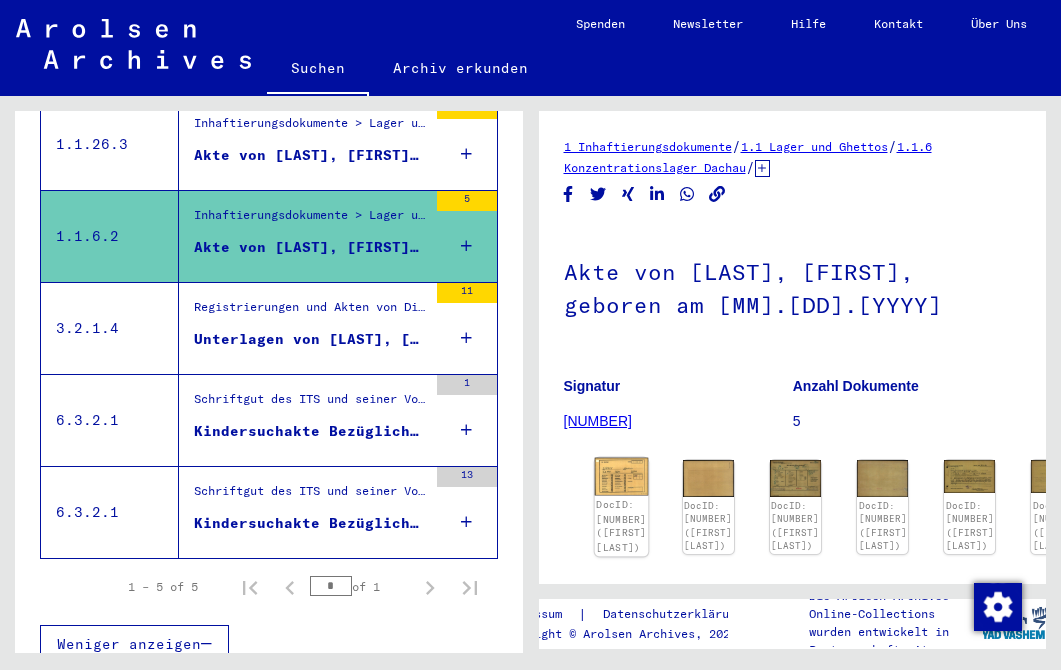 click 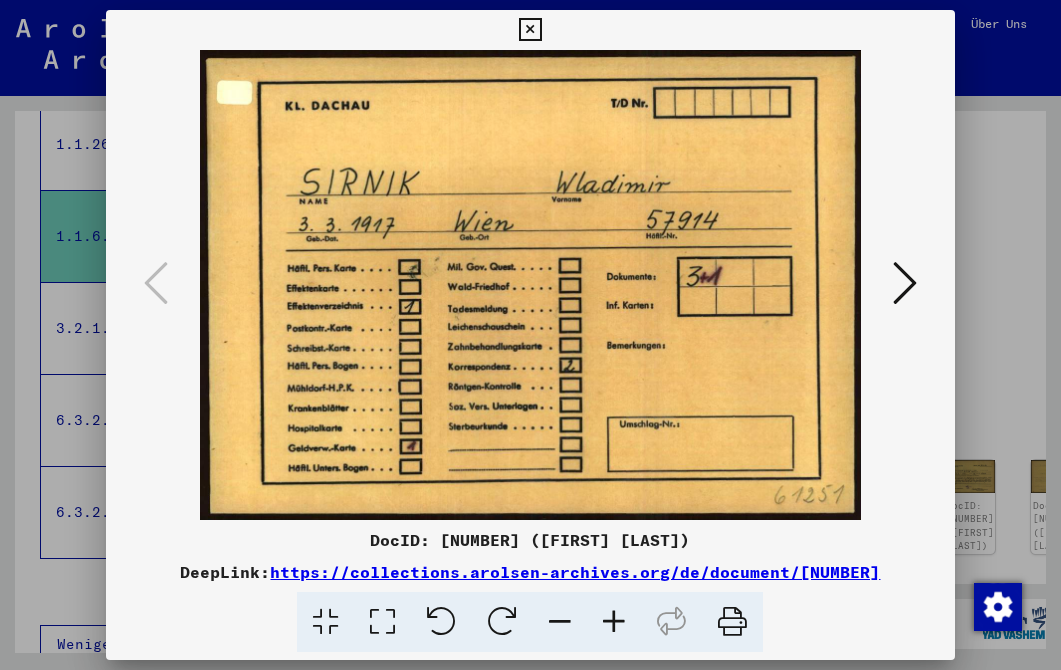 type 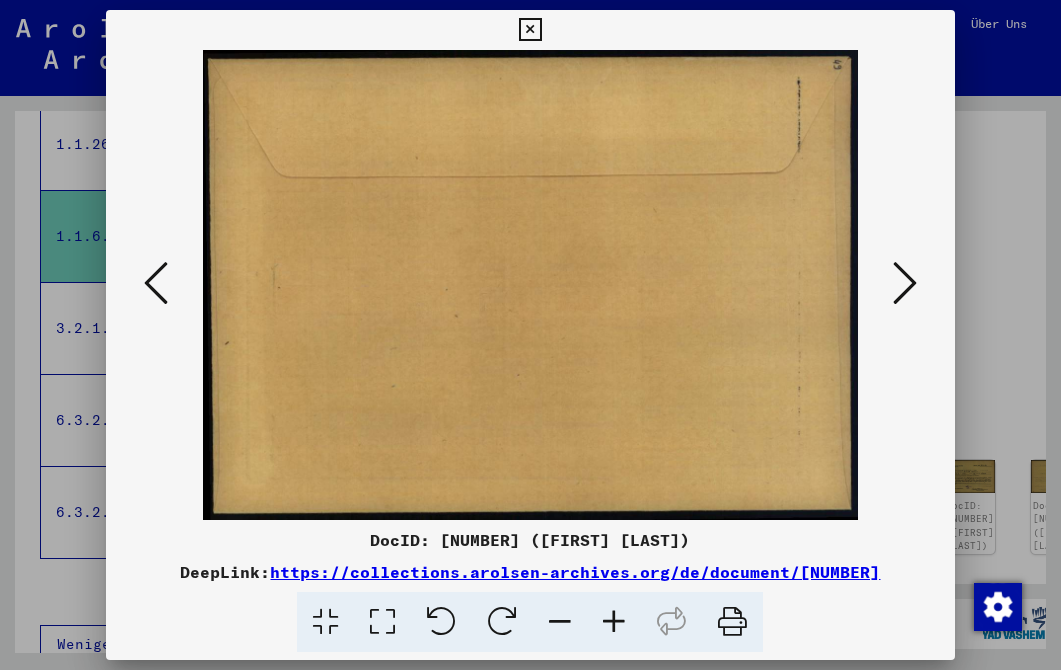 click at bounding box center [905, 283] 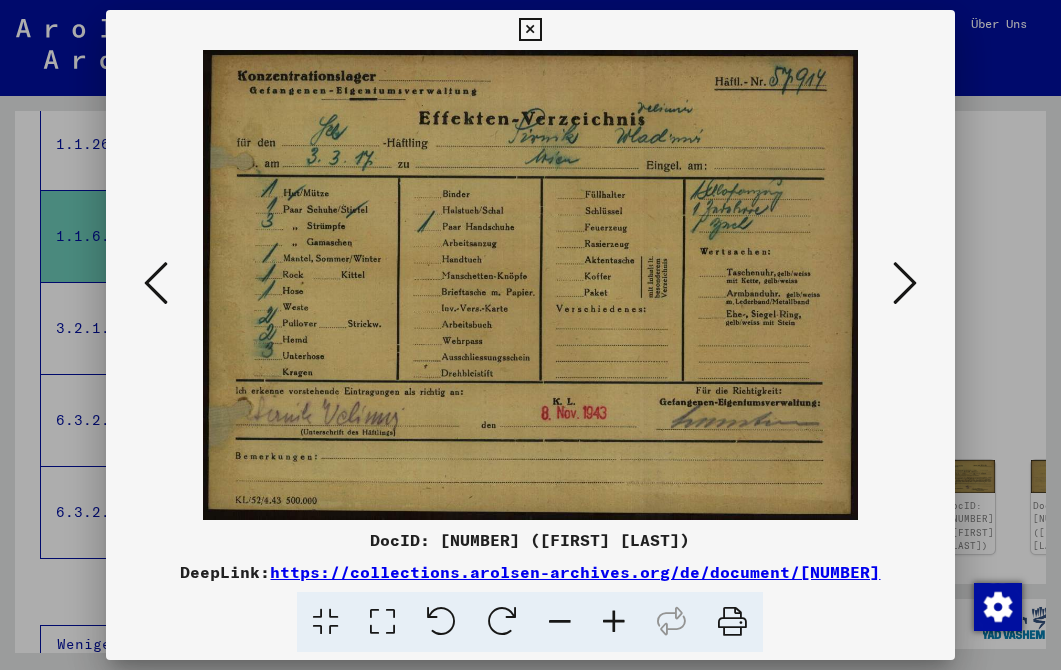 click at bounding box center [732, 622] 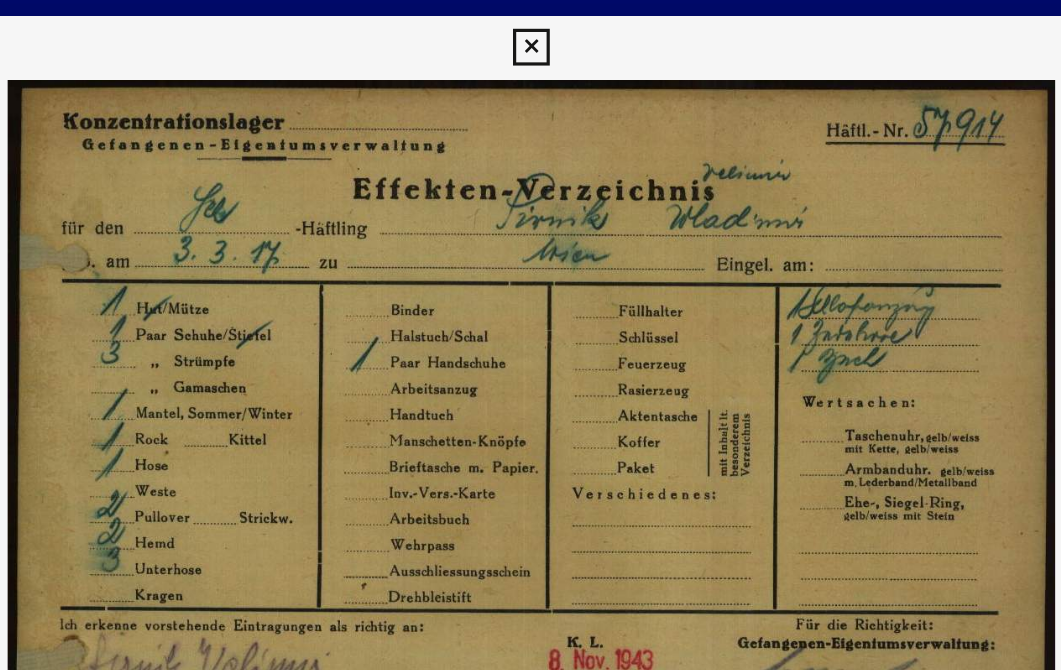 scroll, scrollTop: 0, scrollLeft: 0, axis: both 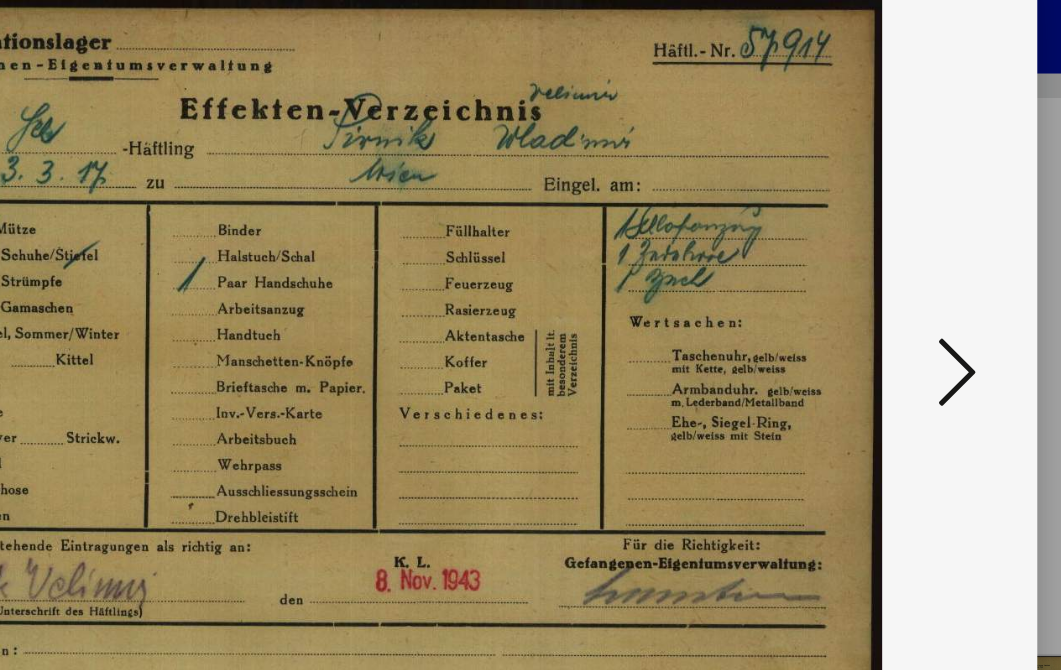 click at bounding box center (905, 283) 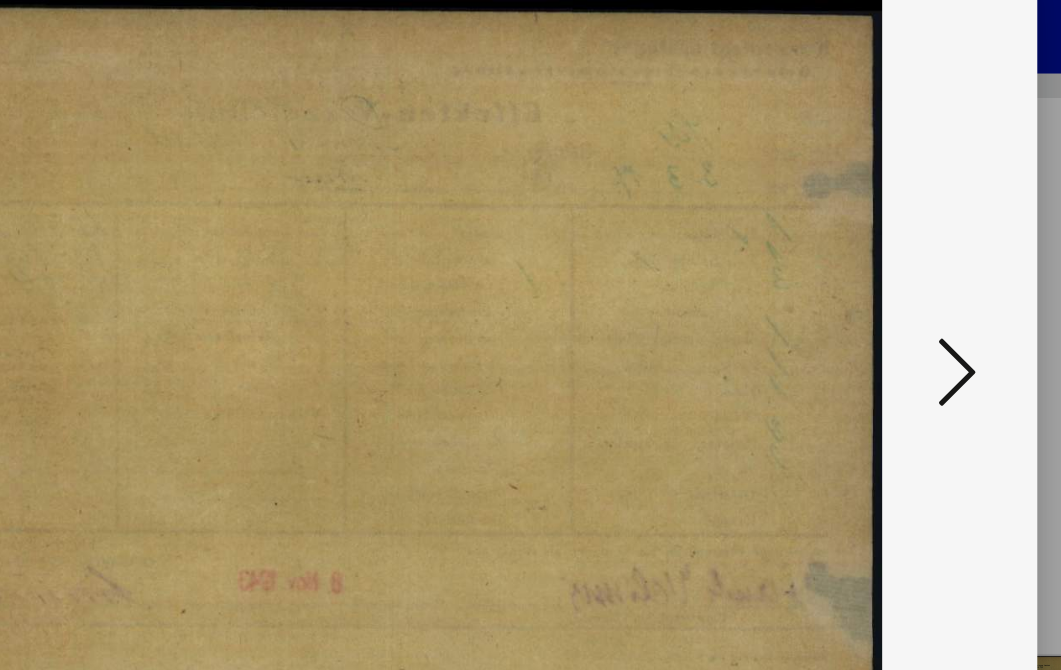 click at bounding box center (905, 283) 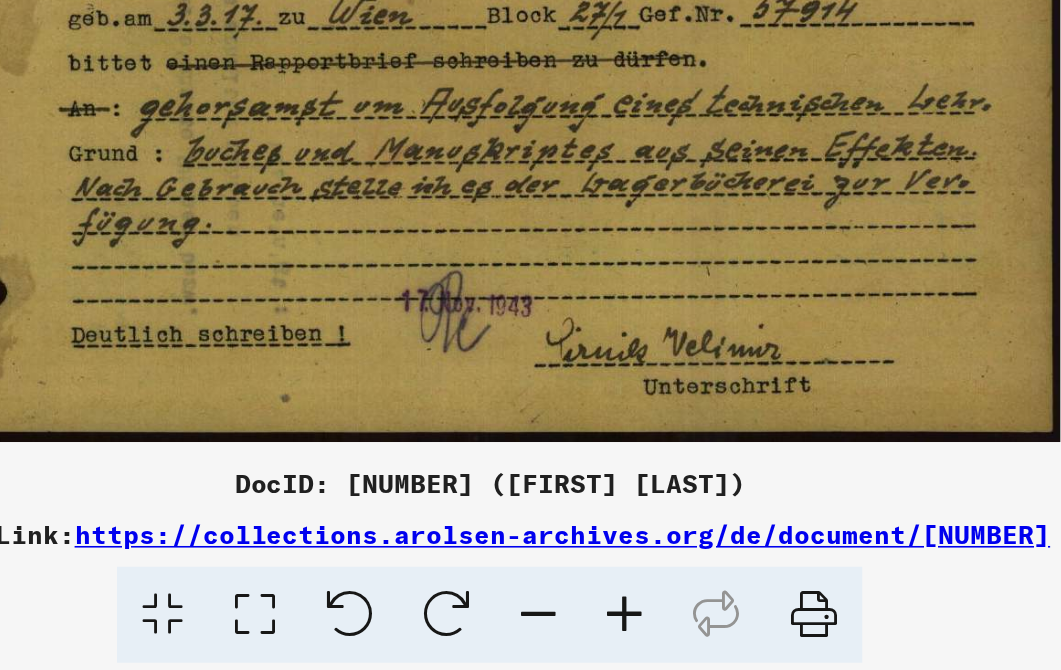 click at bounding box center [732, 622] 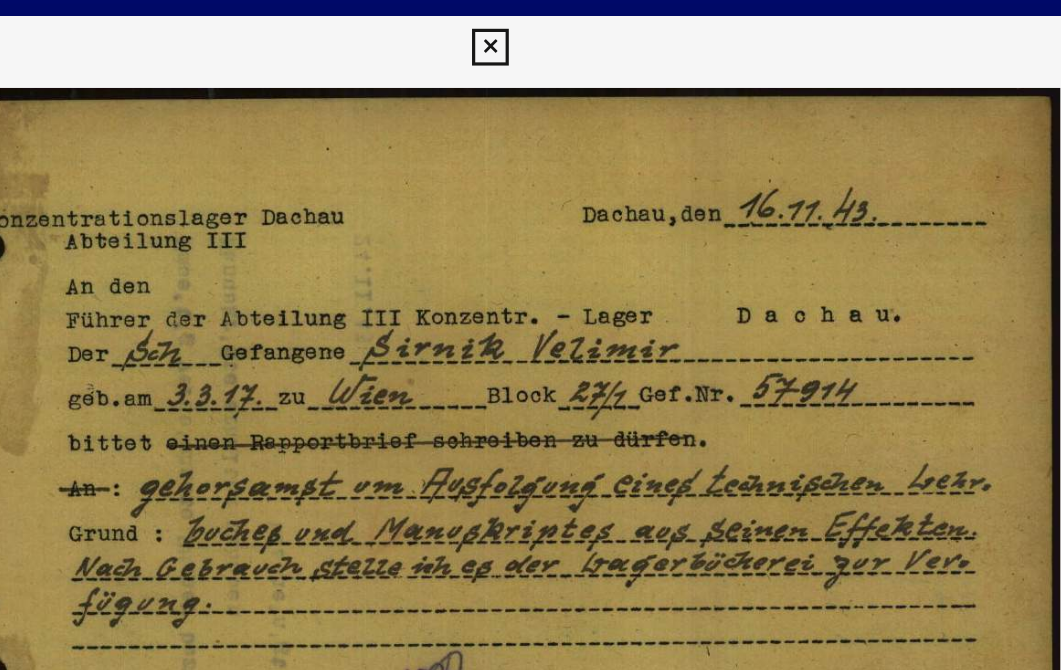 scroll, scrollTop: 0, scrollLeft: 0, axis: both 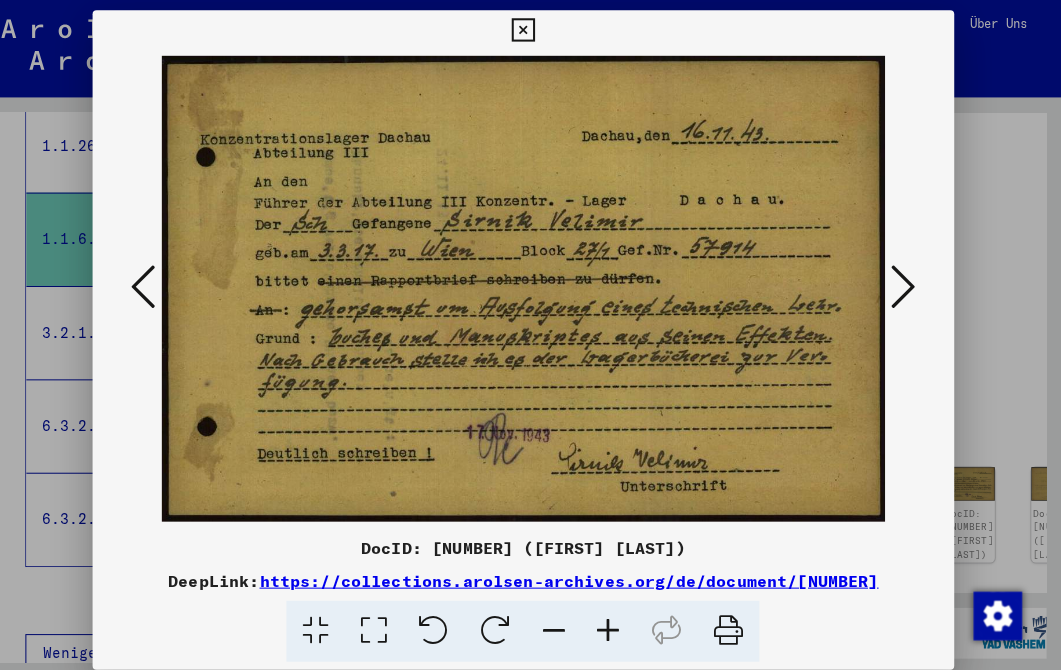 click at bounding box center [905, 283] 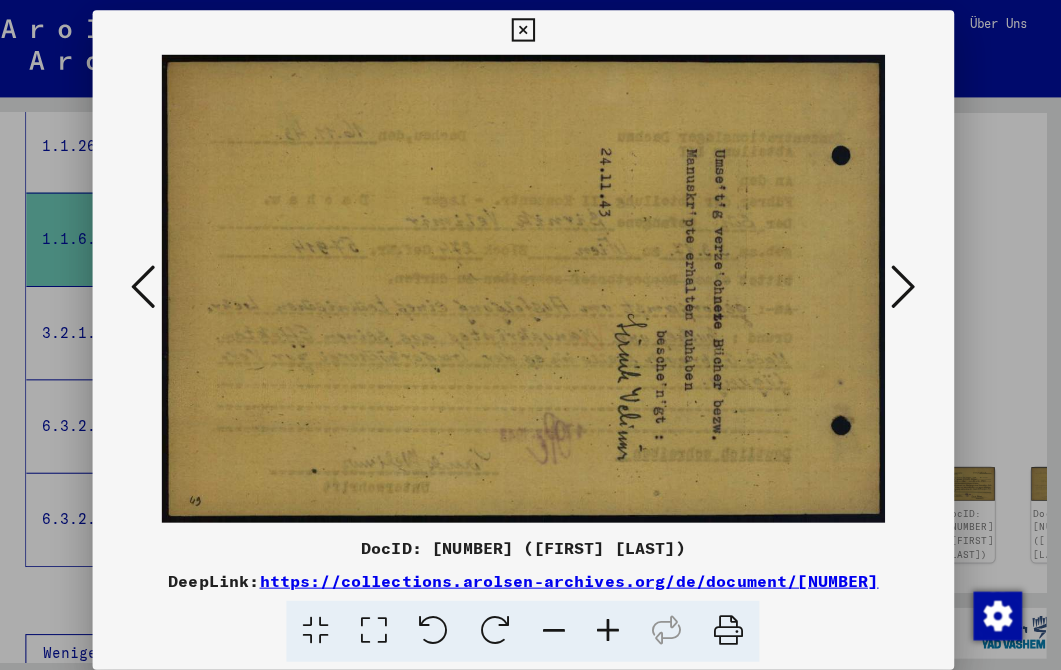 click at bounding box center [905, 283] 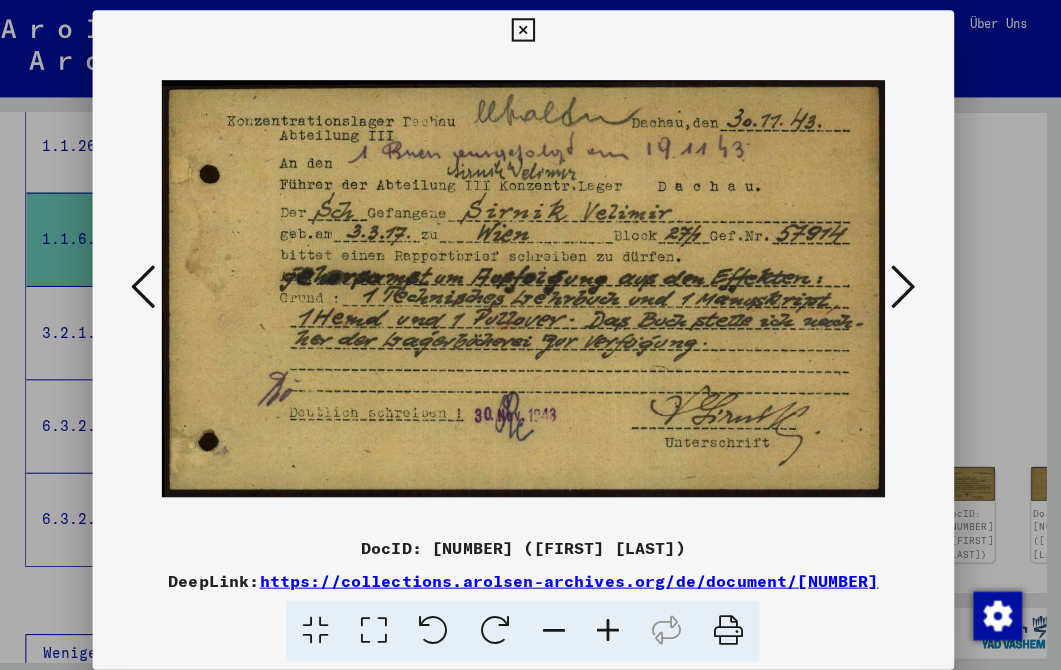 click at bounding box center (905, 283) 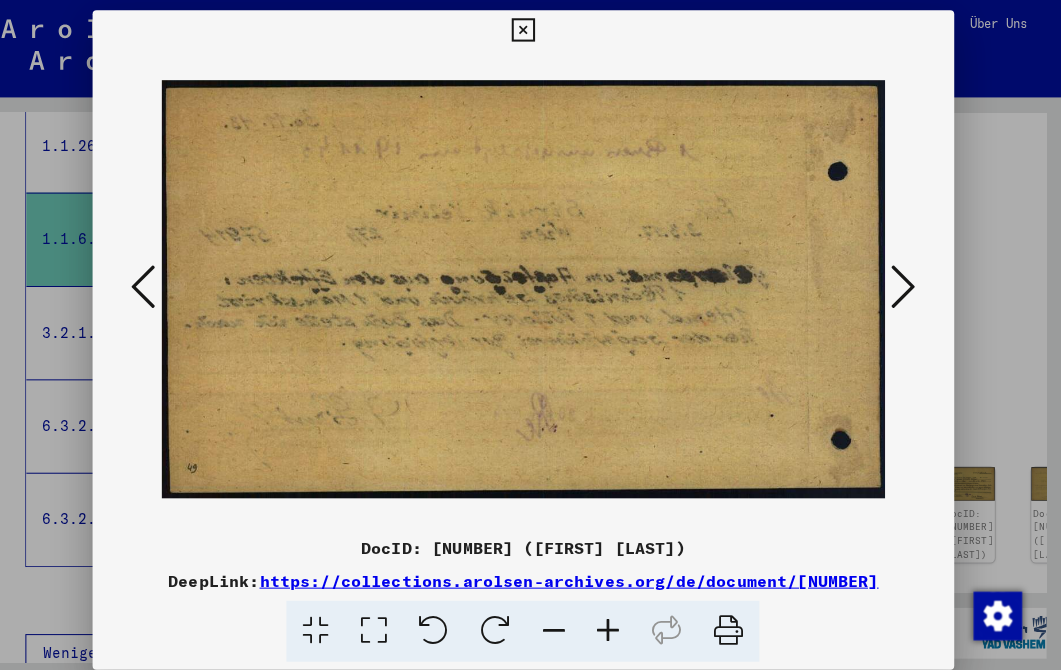 click at bounding box center (156, 284) 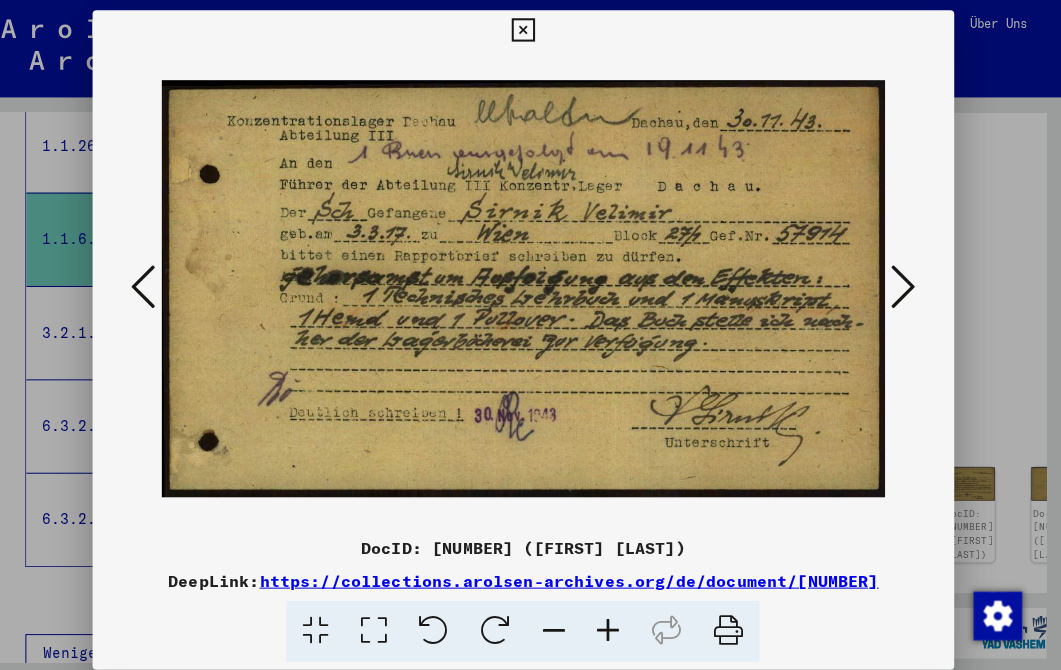click at bounding box center (905, 283) 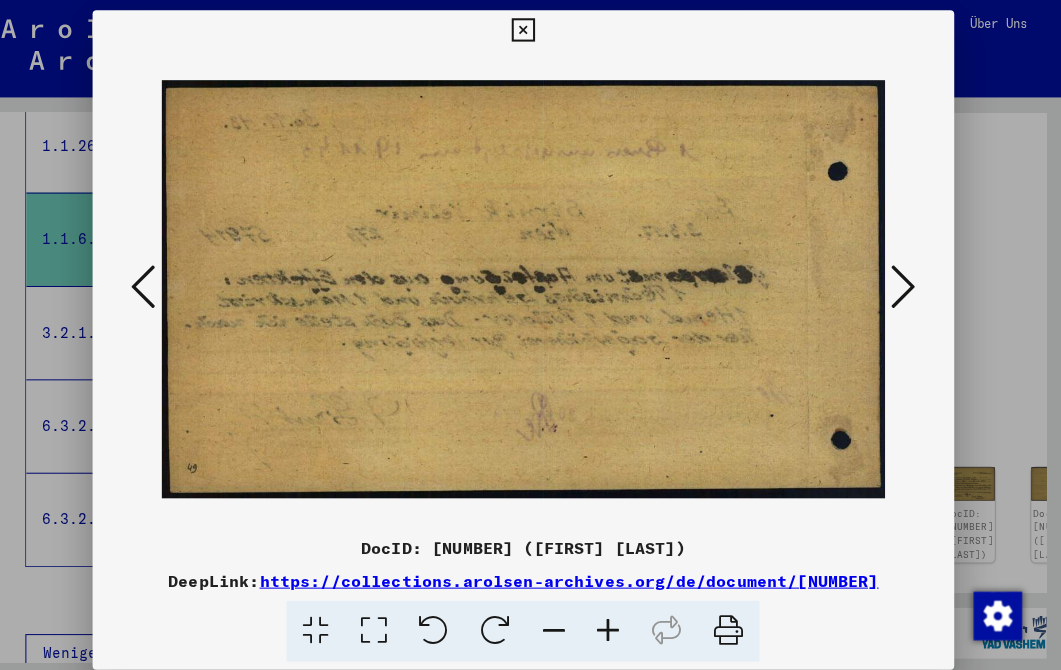 click at bounding box center (905, 283) 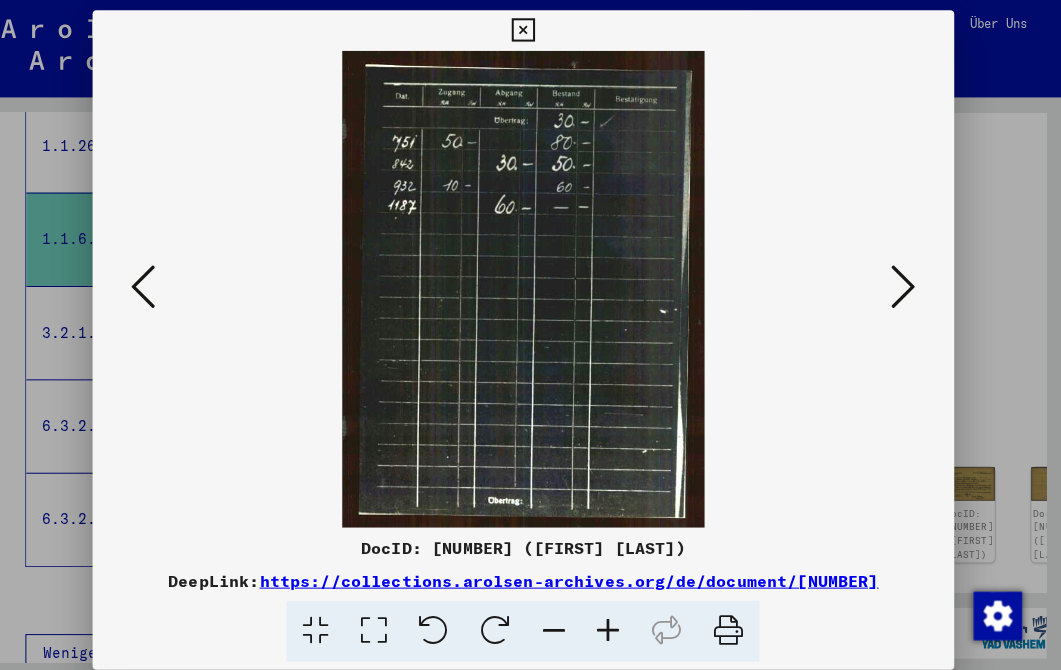 click at bounding box center [905, 283] 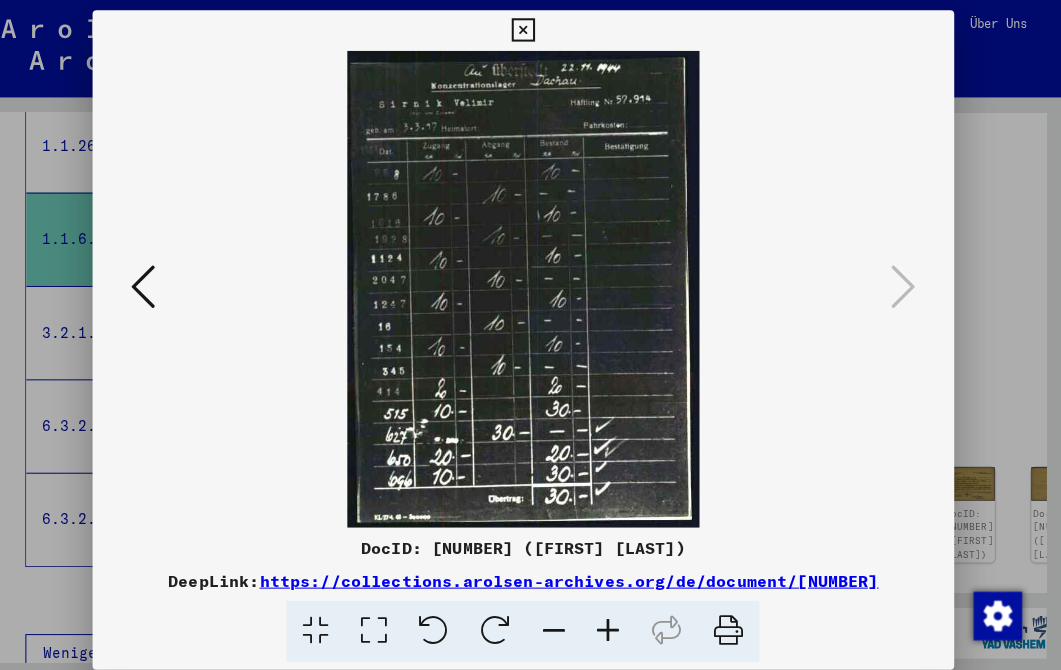 click at bounding box center [530, 30] 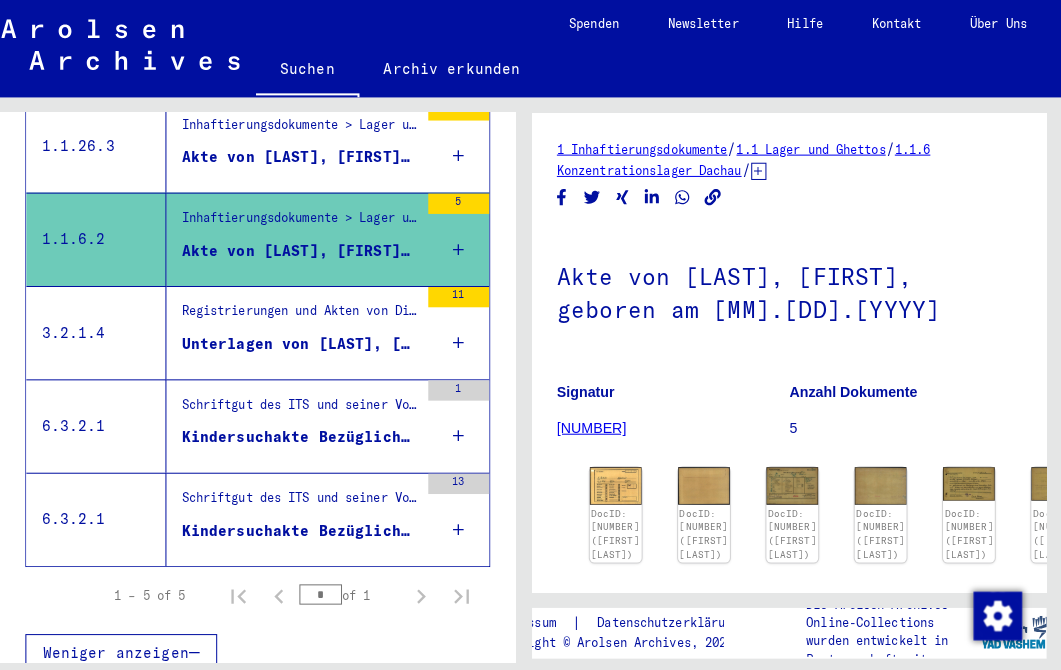 click on "Registrierungen und Akten von Displaced Persons, Kindern und Vermissten > Unterstützungsprogramme unterschiedlicher Organisationen > IRO „Care and Maintenance“ Programm > CM/1 Akten aus der Schweiz > CM/1 Formulare und Begleitdokumente von DP´s in der Schweiz, sowie      Schriftwechsel von IRO-Dienststellen in Deutschland, Österreich und dem      Nahen Osten mit dem IRO-Hauptquartier in Genf   Weitere Informationen zu den Dokumenten gibt es im e-Guide der Arolsen      Archives: https://eguide.arolsen-archives.org/ > Akten mit Namen ab [LAST]" at bounding box center [310, 330] 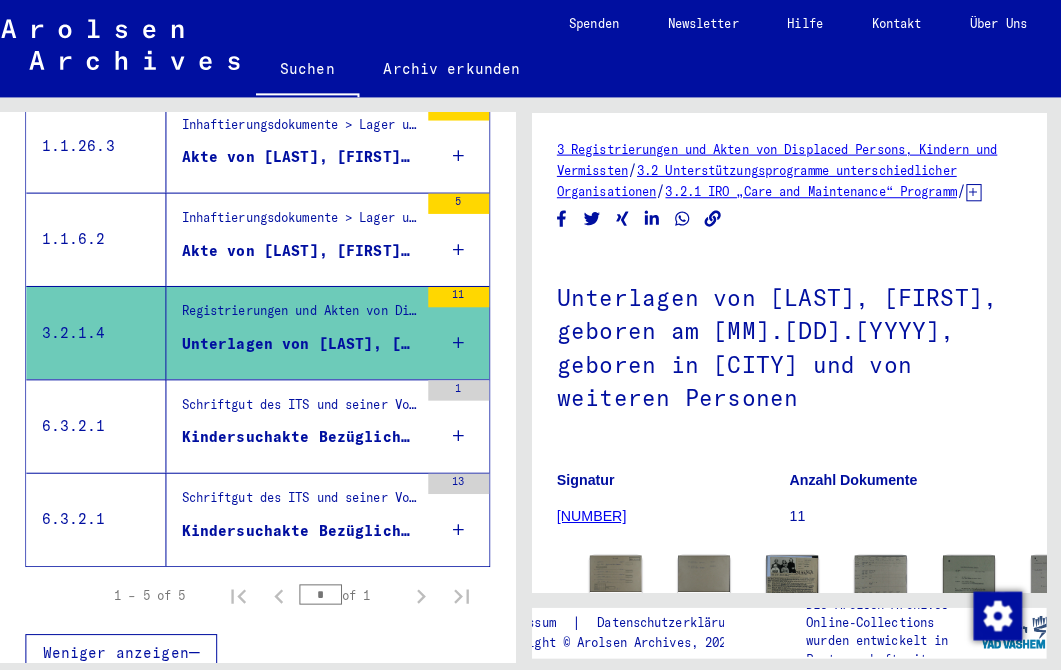 scroll, scrollTop: 0, scrollLeft: 0, axis: both 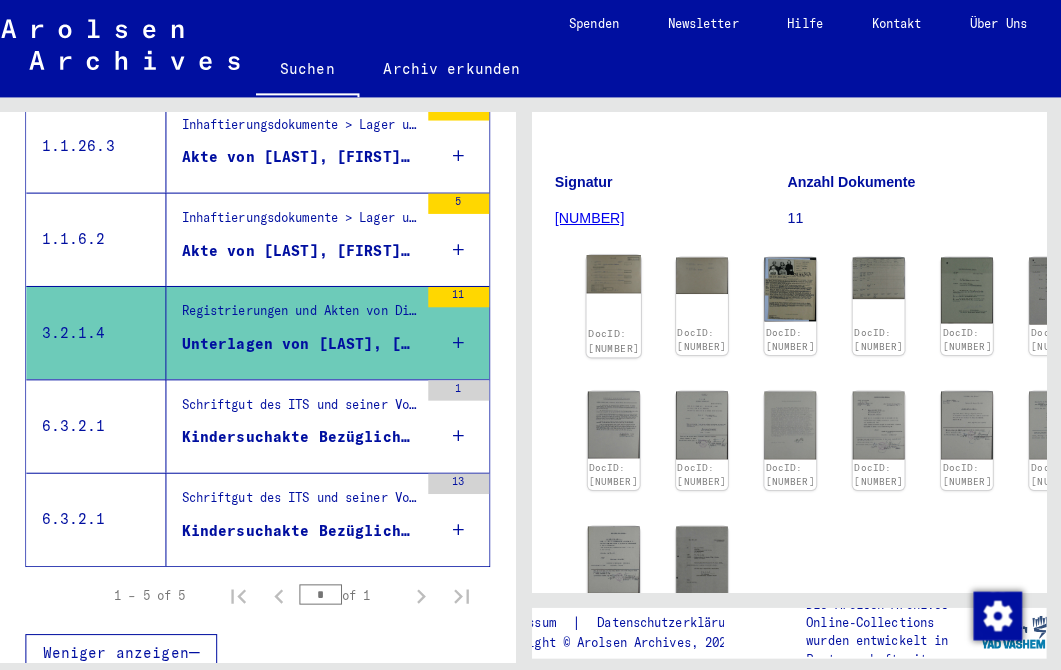 click 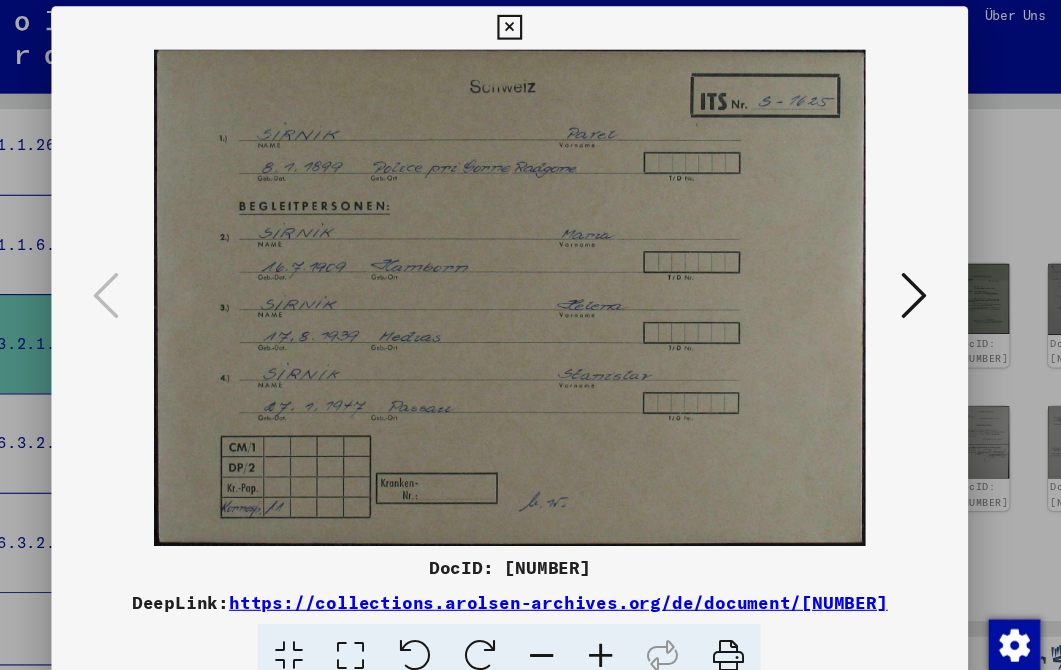 click at bounding box center (382, 617) 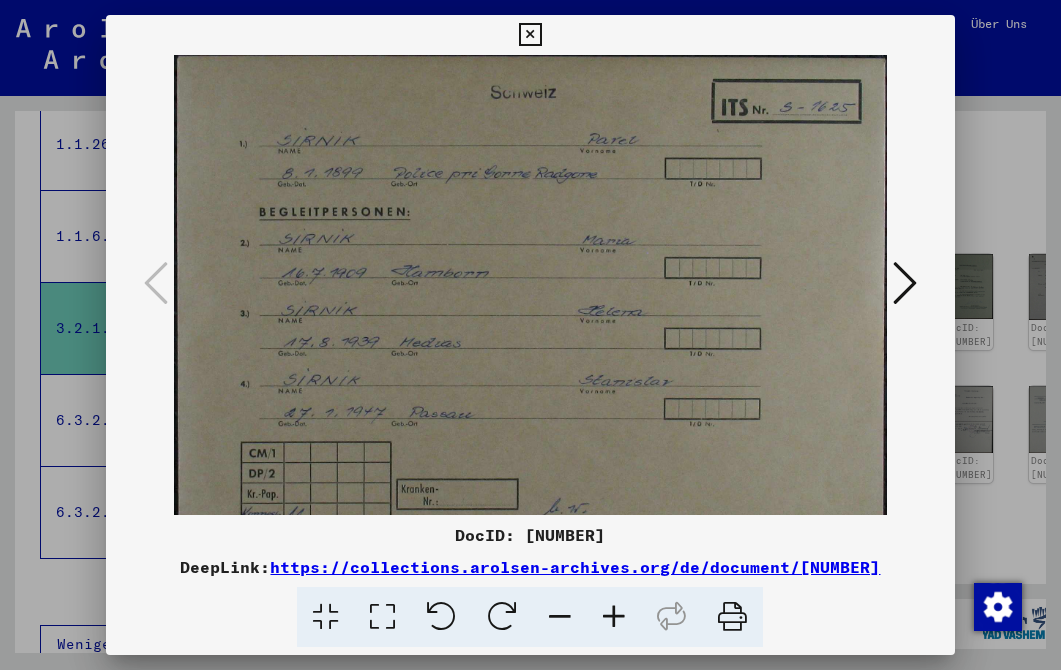 click at bounding box center (530, 304) 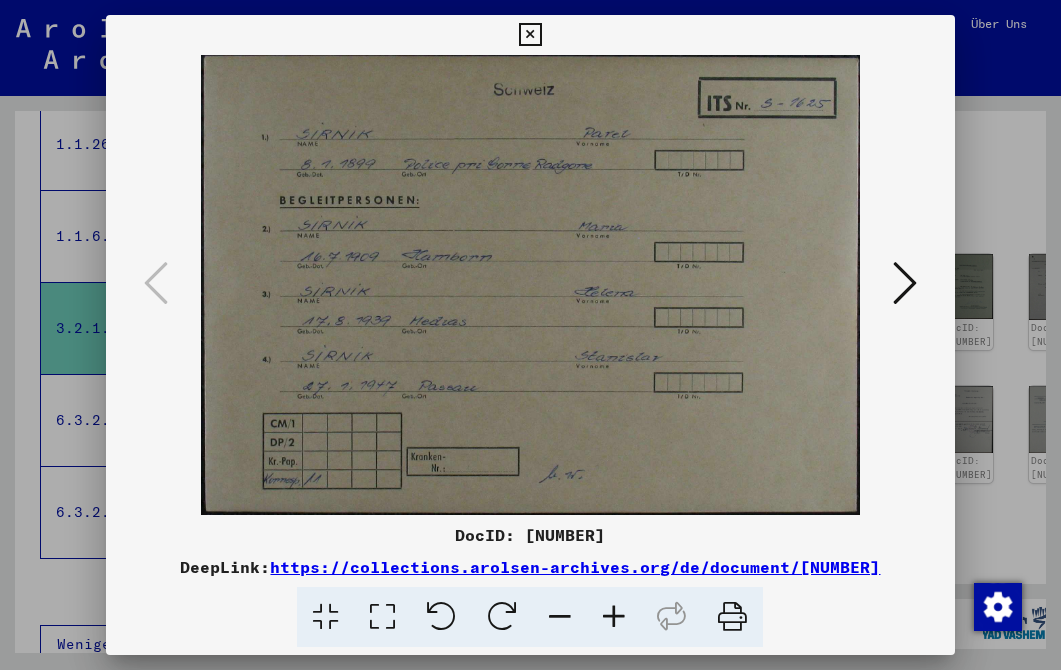 click at bounding box center (382, 617) 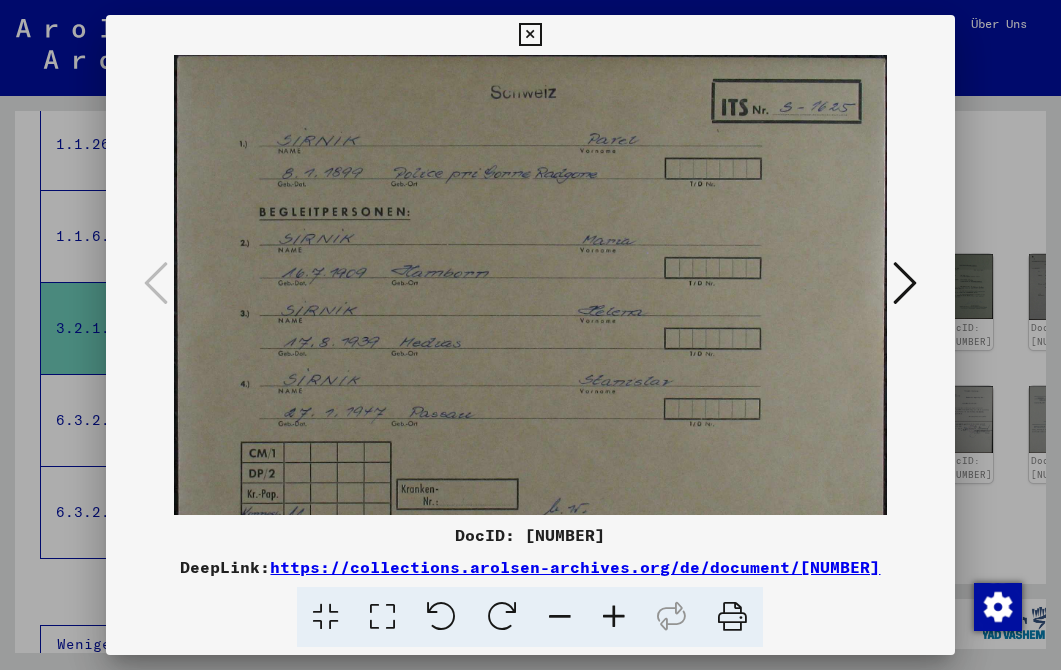 click at bounding box center [325, 617] 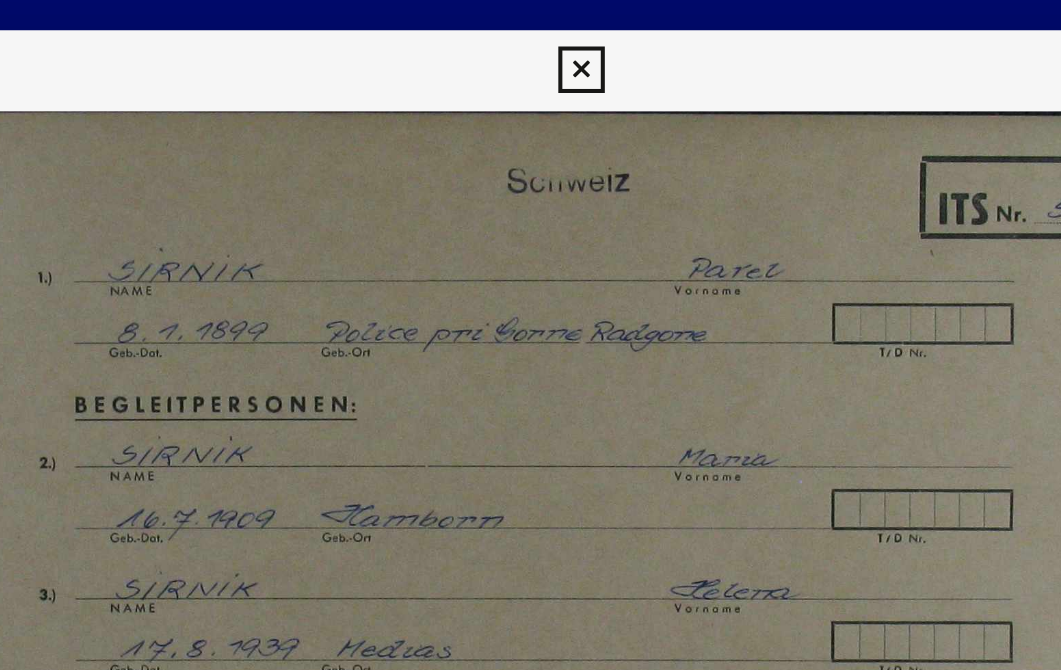scroll, scrollTop: 0, scrollLeft: 0, axis: both 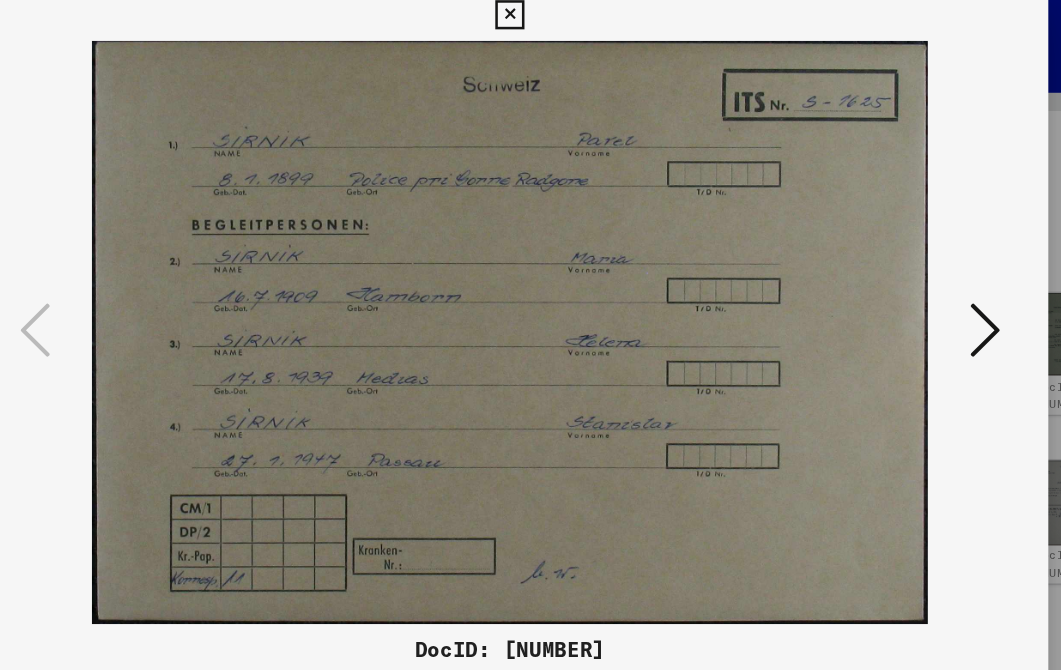 click at bounding box center (905, 283) 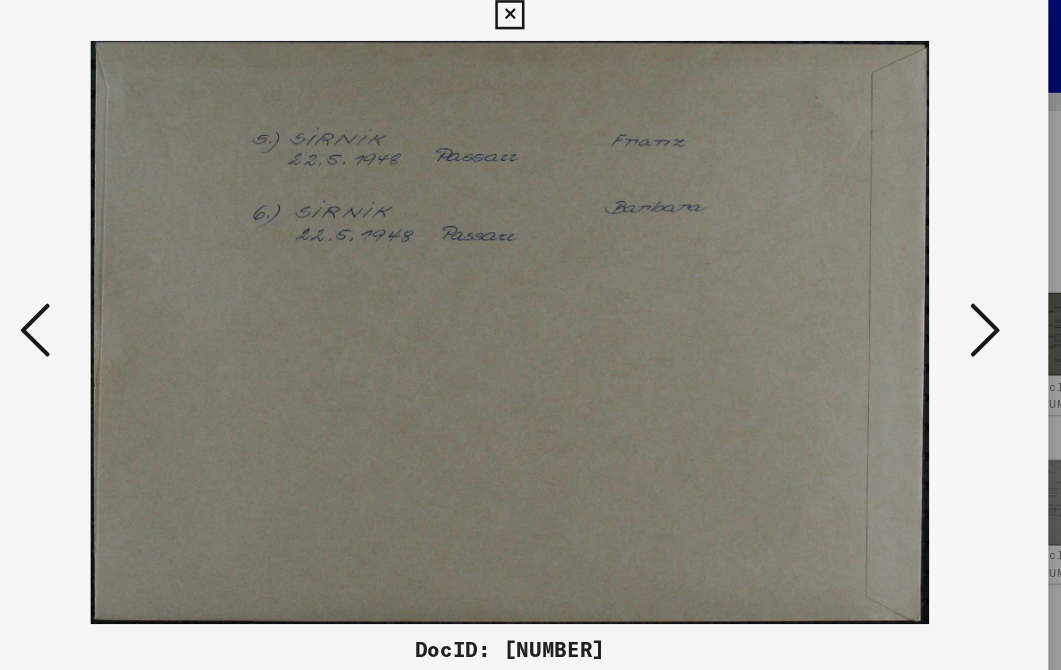 click at bounding box center [905, 283] 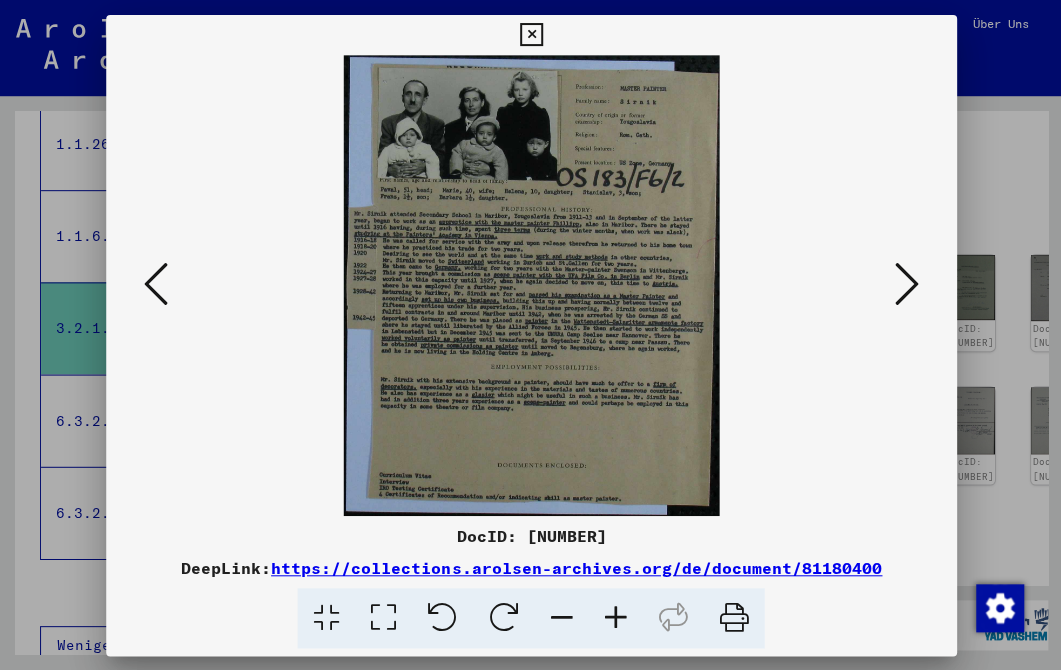 click at bounding box center (905, 283) 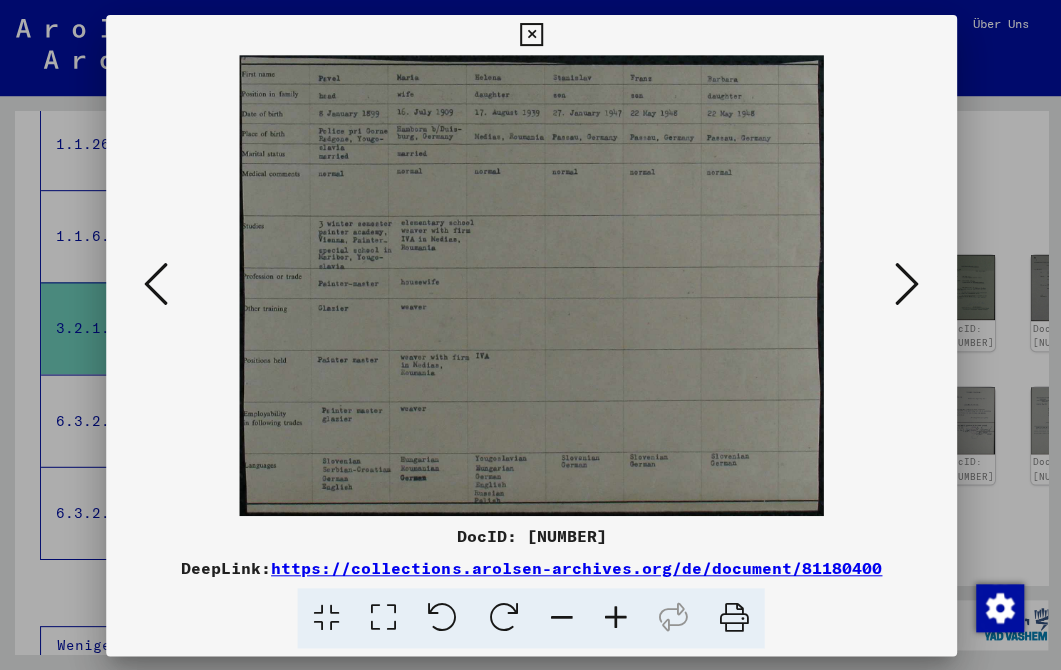 click at bounding box center (530, 285) 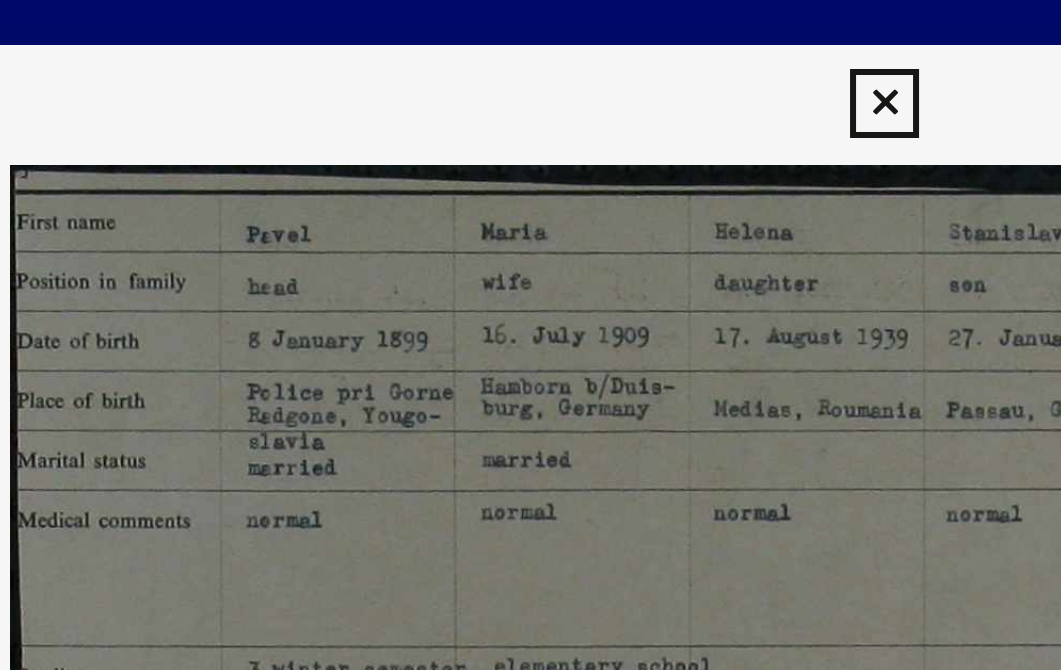 scroll, scrollTop: 0, scrollLeft: 0, axis: both 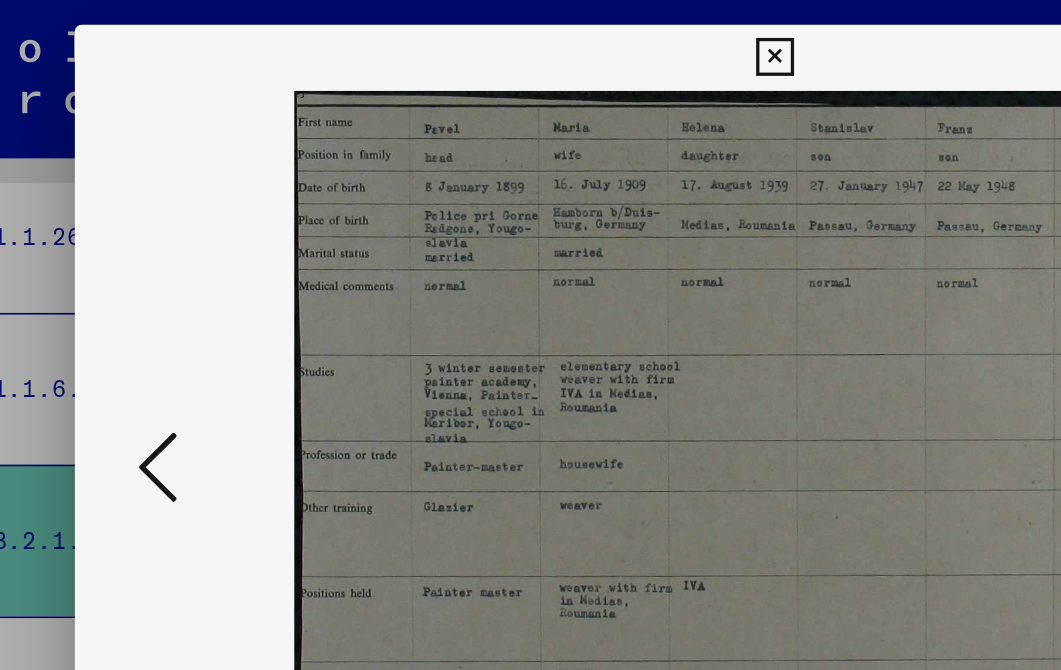 click at bounding box center (156, 283) 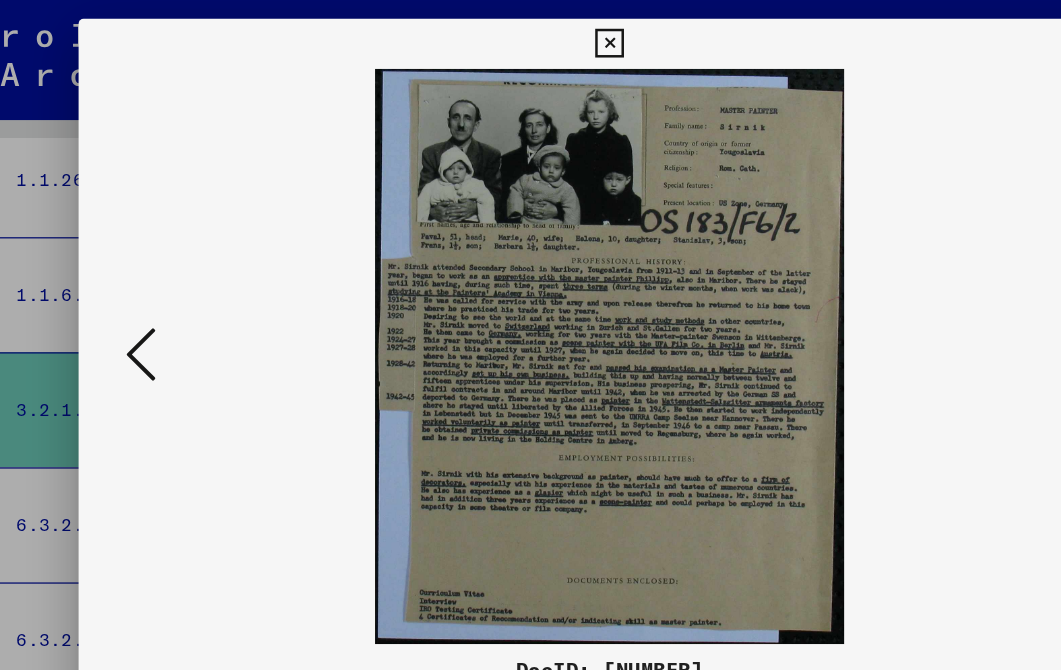 click at bounding box center [156, 284] 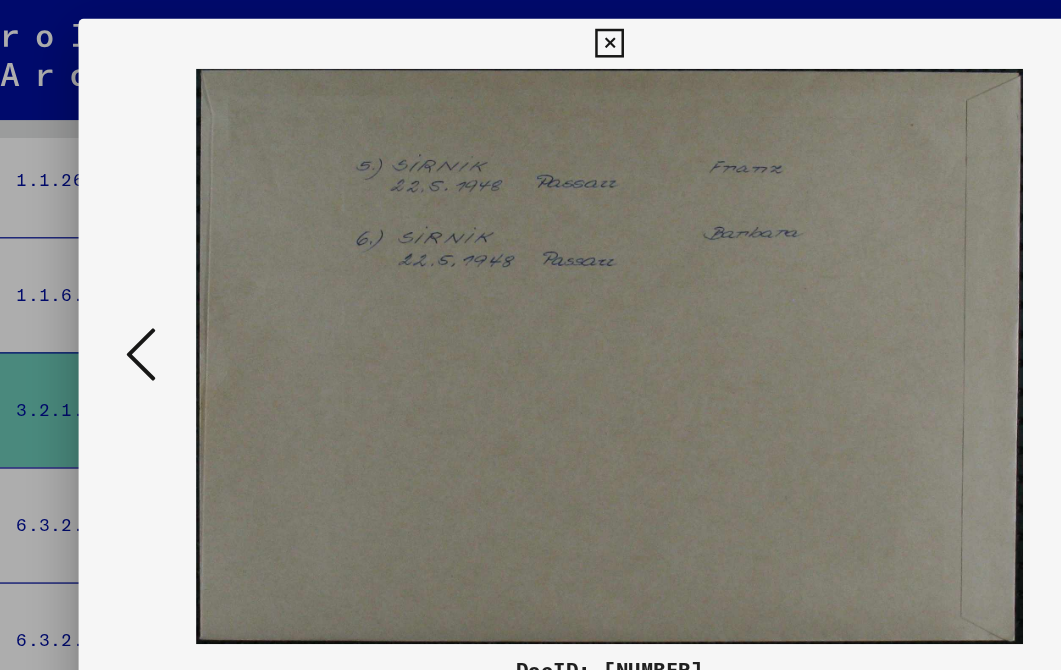 click at bounding box center [156, 283] 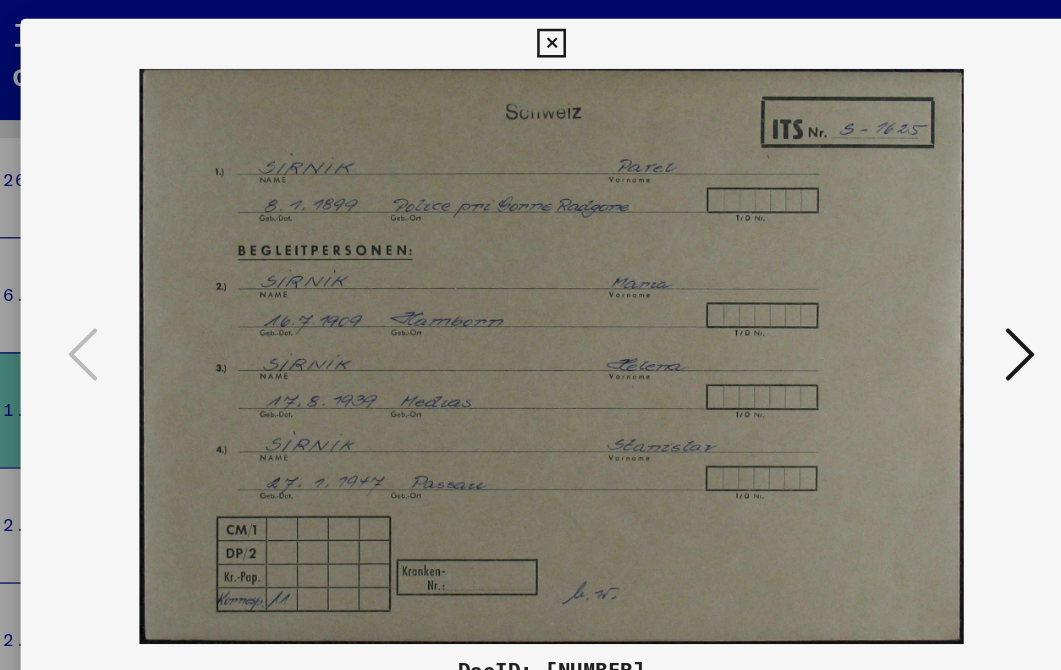 click at bounding box center [905, 283] 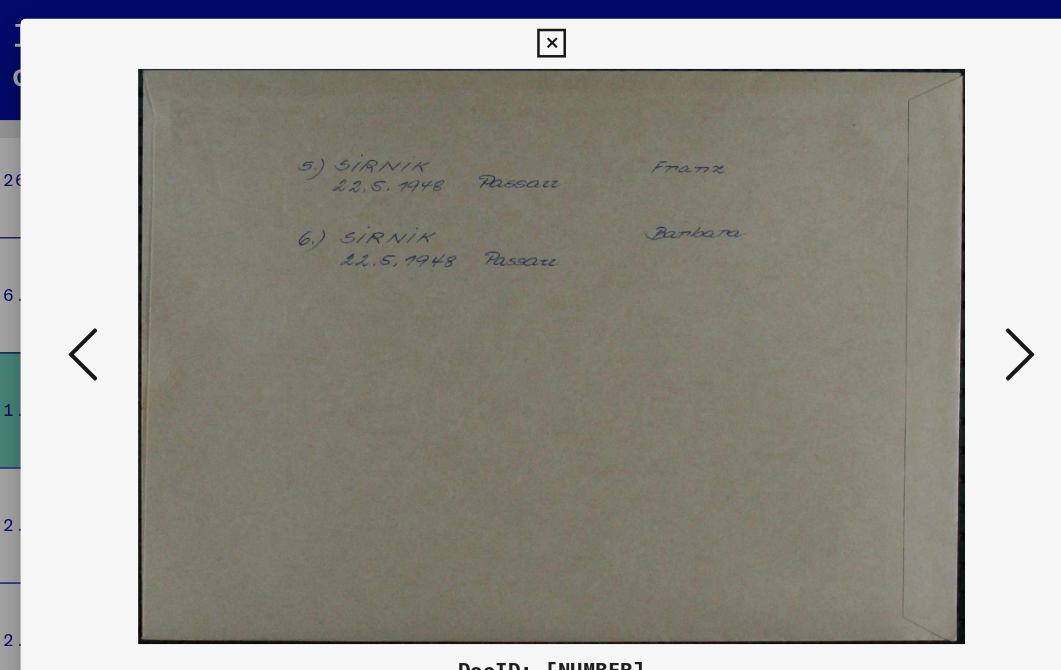 click at bounding box center [156, 283] 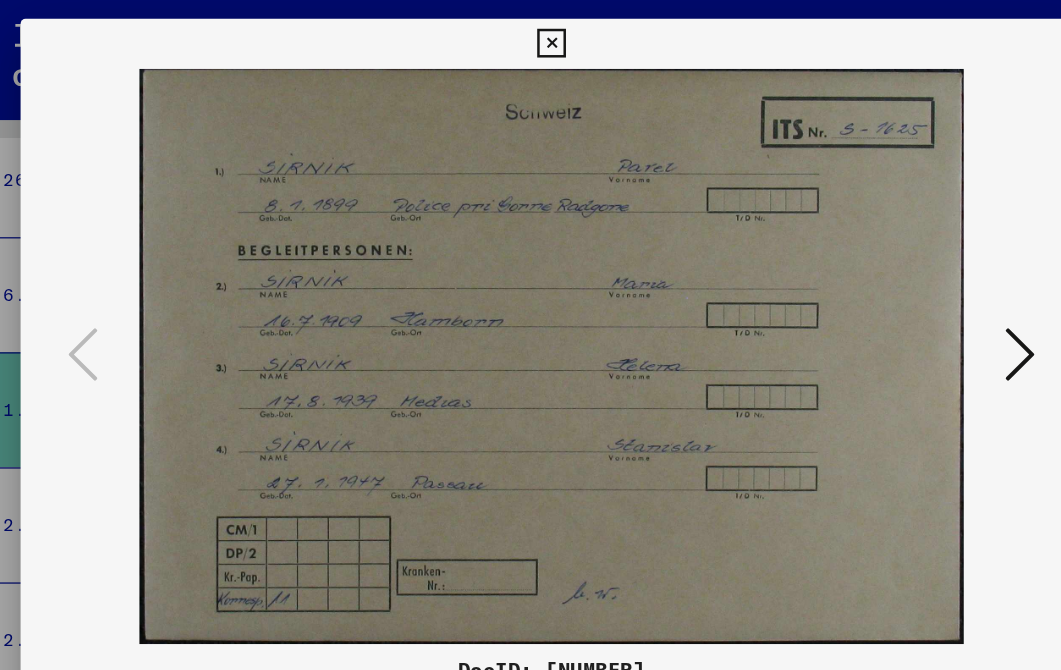 click at bounding box center [905, 283] 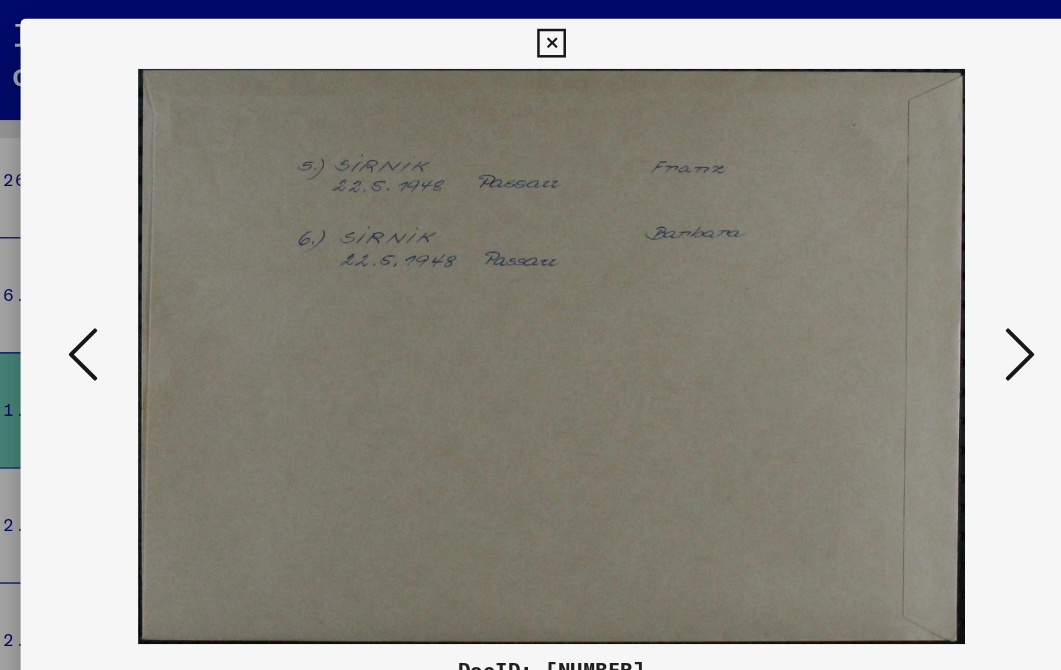click at bounding box center (905, 283) 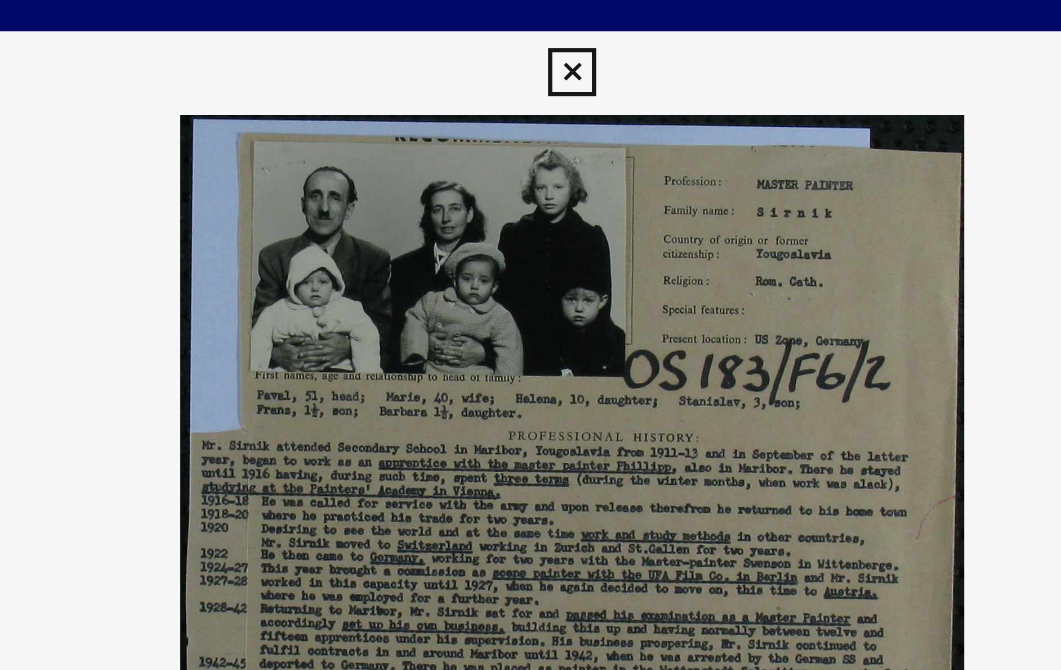 scroll, scrollTop: 0, scrollLeft: 0, axis: both 